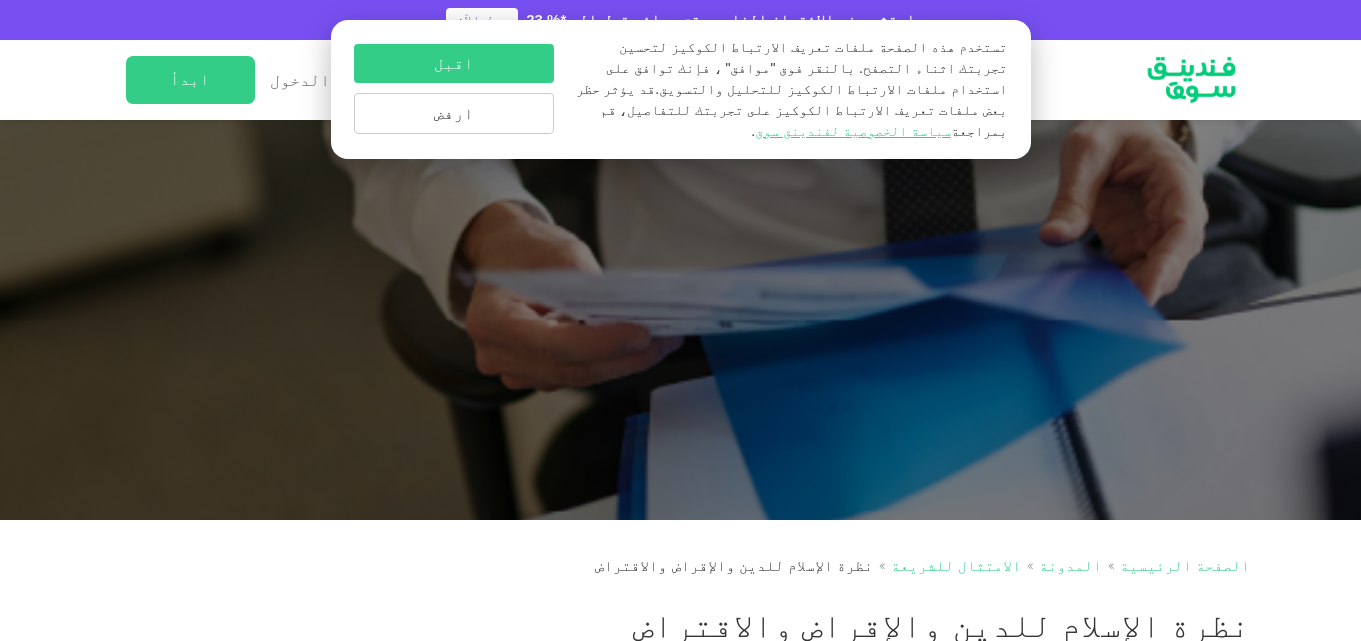 scroll, scrollTop: 0, scrollLeft: 0, axis: both 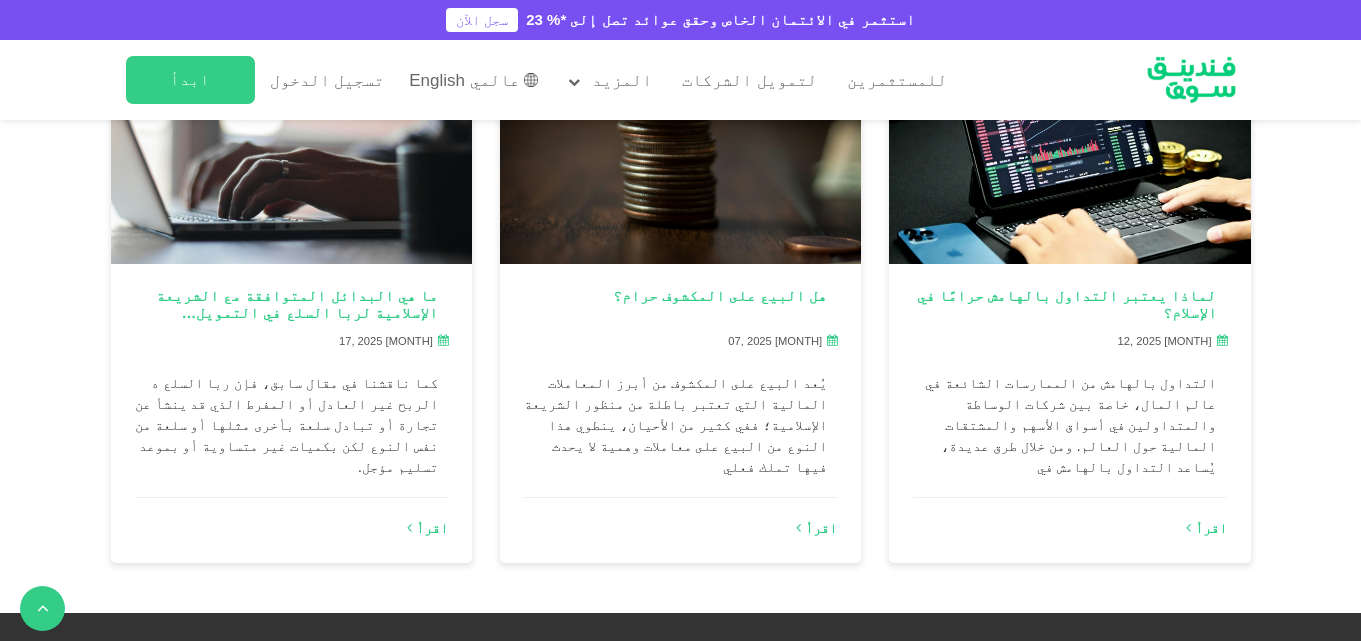 click on "لتمويل الشركات" at bounding box center [1046, 816] 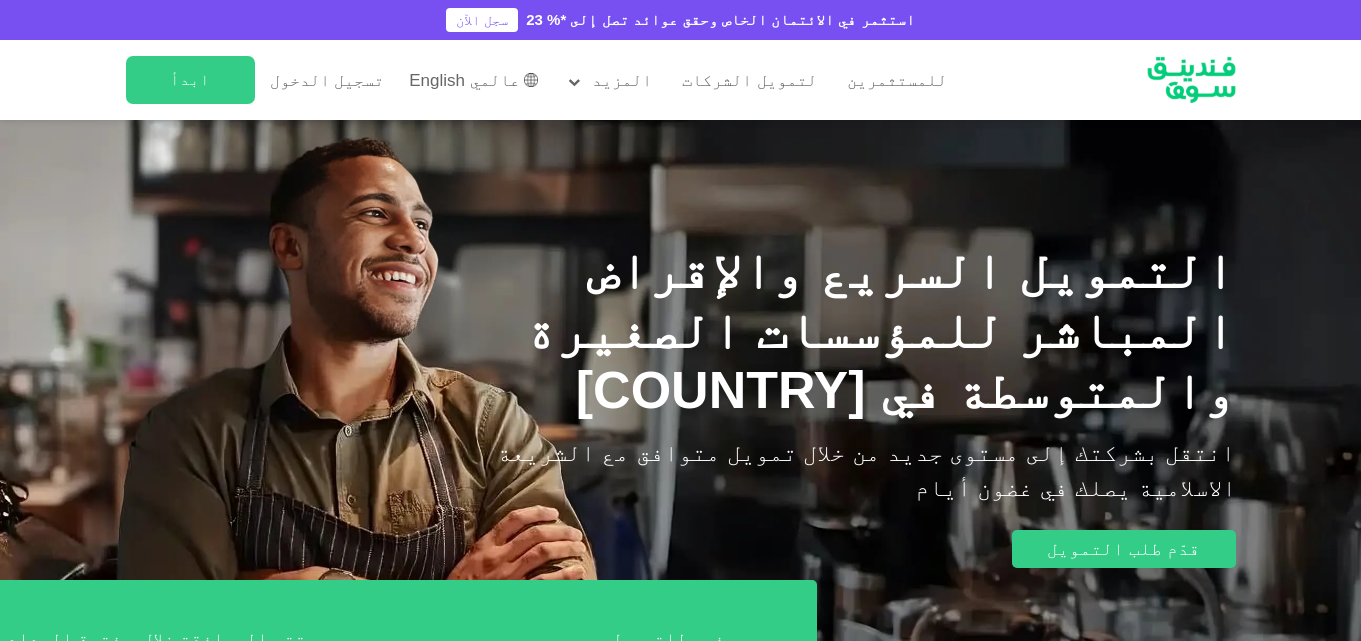 scroll, scrollTop: 0, scrollLeft: 0, axis: both 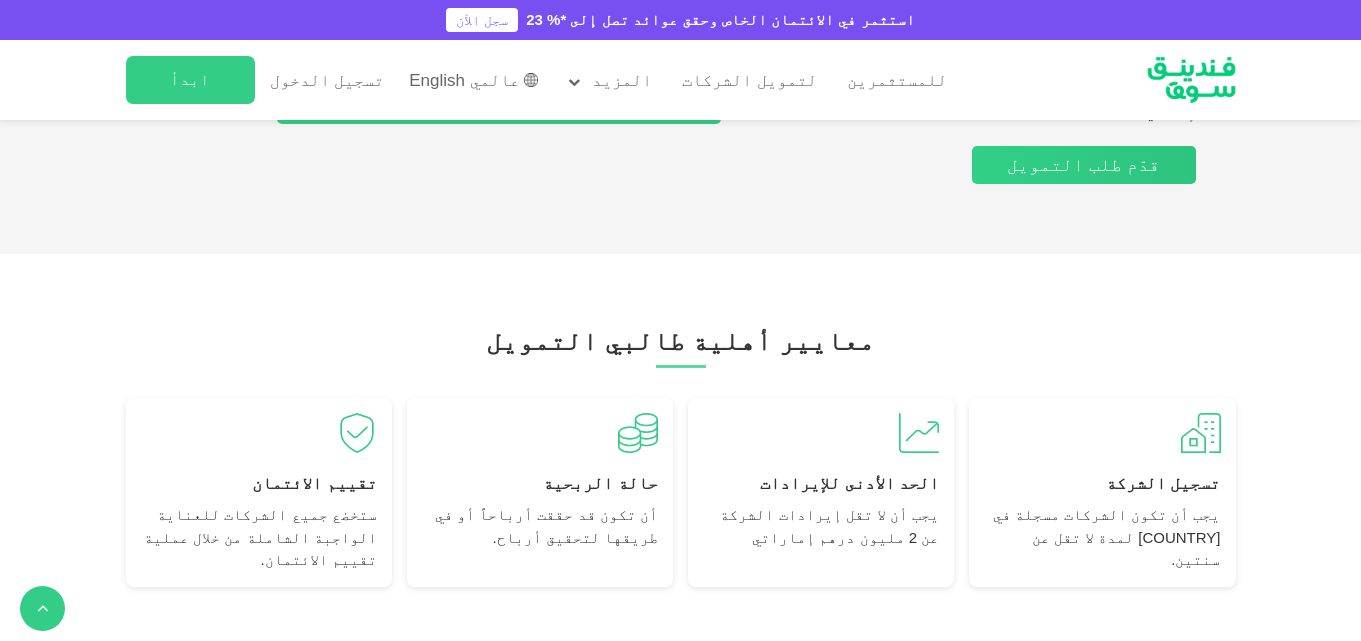 click on "قدّم طلب التمويل" at bounding box center [1083, 165] 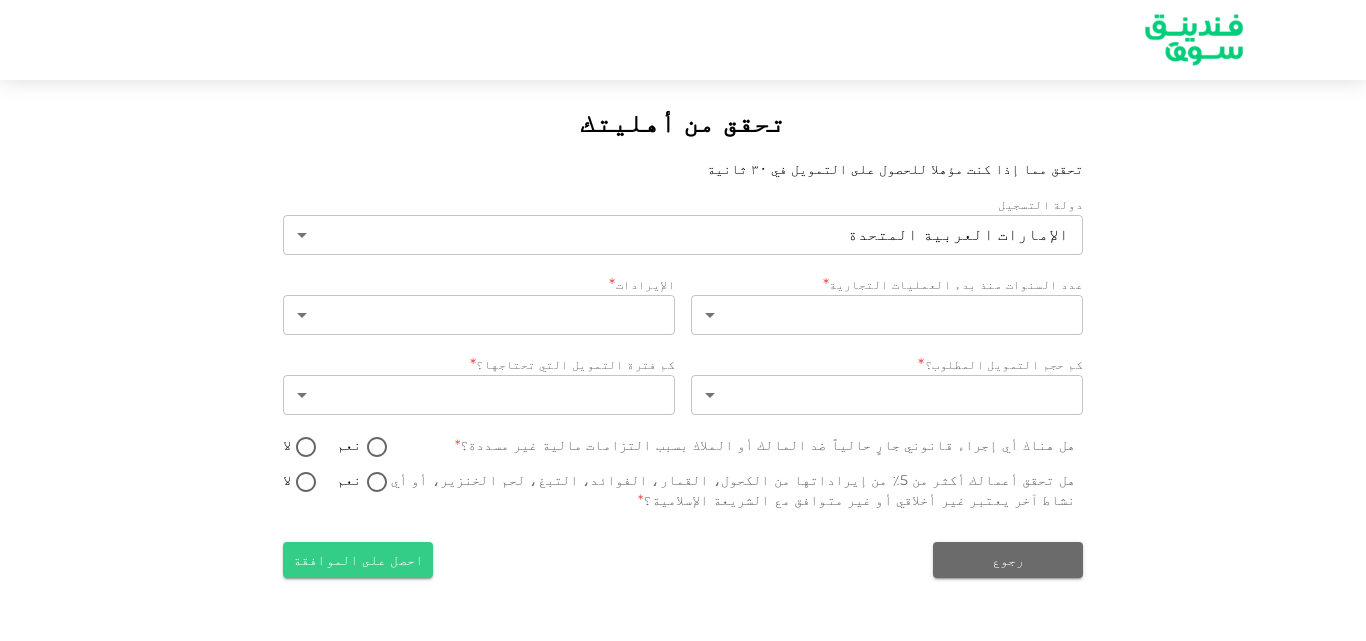 scroll, scrollTop: 0, scrollLeft: 0, axis: both 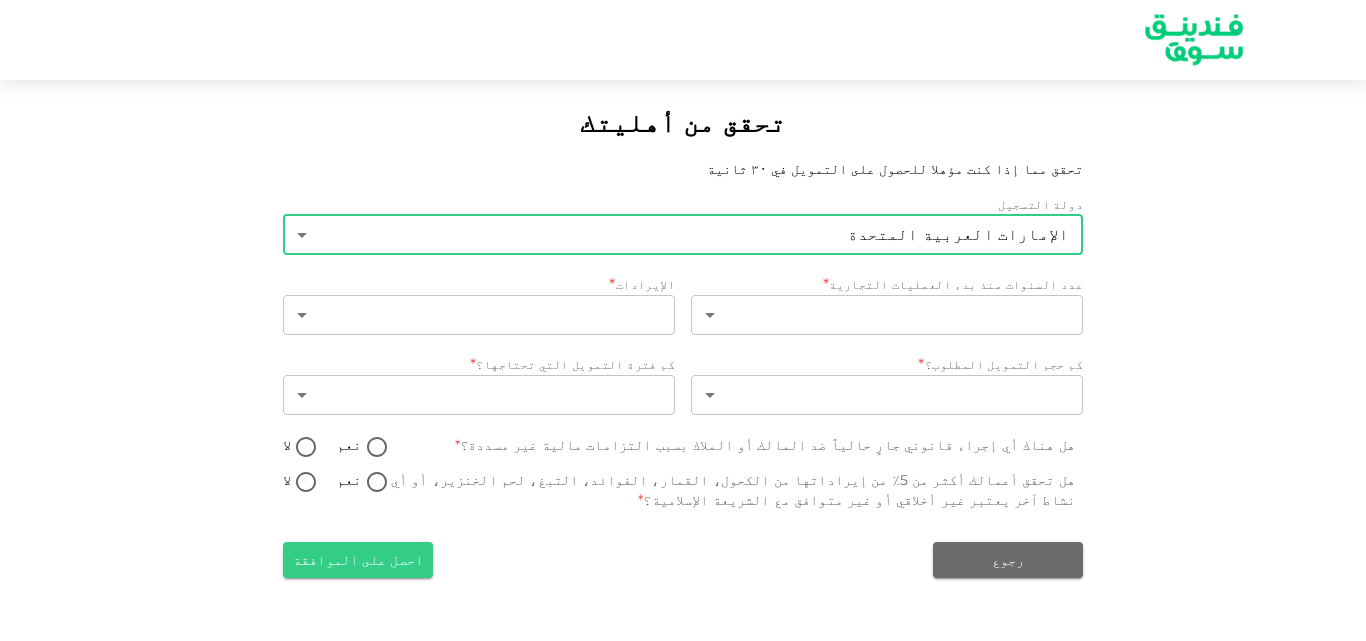 click on "تحقق من أهليتك تحقق مما إذا كنت مؤهلا للحصول على التمويل في ٣٠ ثانية   دولة التسجيل [COUNTRY] 1 ​   عدد السنوات منذ بدء العمليات التجارية * ​ ​   الإيرادات * ​ ​   كم حجم التمويل المطلوب؟ * ​ ​   كم فترة التمويل التي تحتاجها؟ * ​ ​ هل هناك أي إجراء قانوني جارٍ حالياً ضد المالك أو الملاك بسبب التزامات مالية غير مسددة؟ * نعم لا هل تحقق أعمالك أكثر من 5٪ من إيراداتها من الكحول، القمار، الفوائد، التبغ، لحم الخنزير، أو أي نشاط آخر يعتبر غير أخلاقي أو غير متوافق مع الشريعة الإسلامية؟ * نعم لا رجوع احصل على الموافقة" at bounding box center (683, 320) 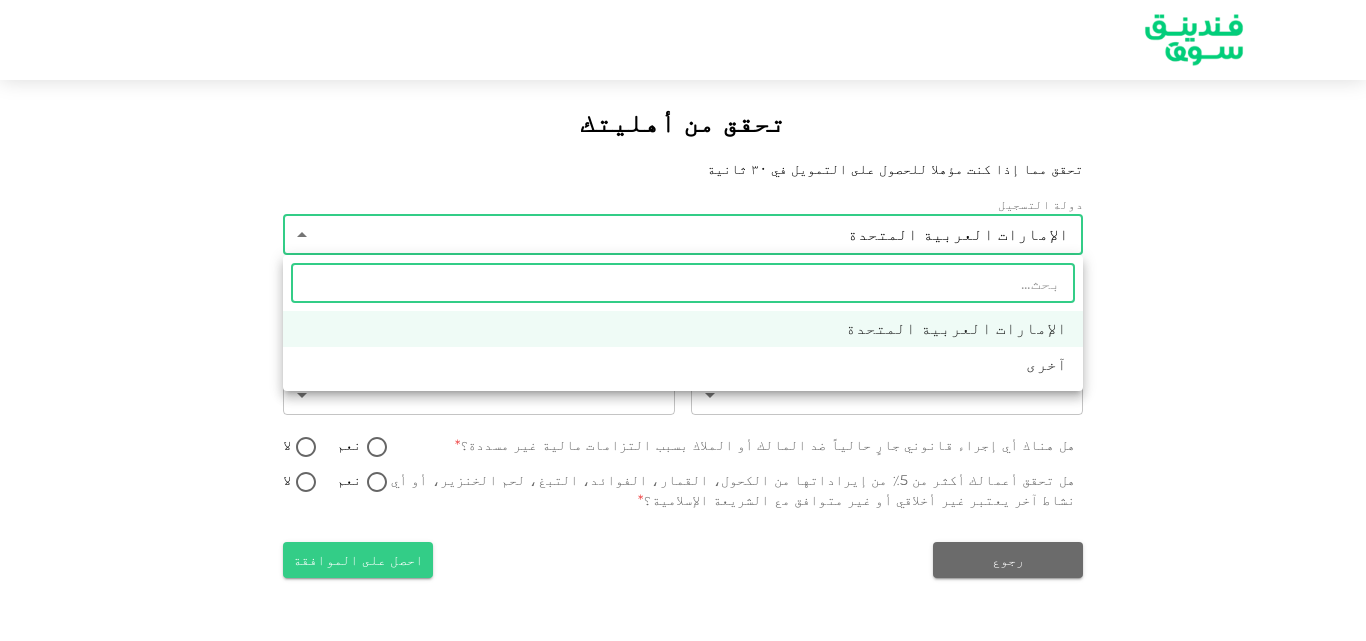 click on "آخرى" at bounding box center (683, 365) 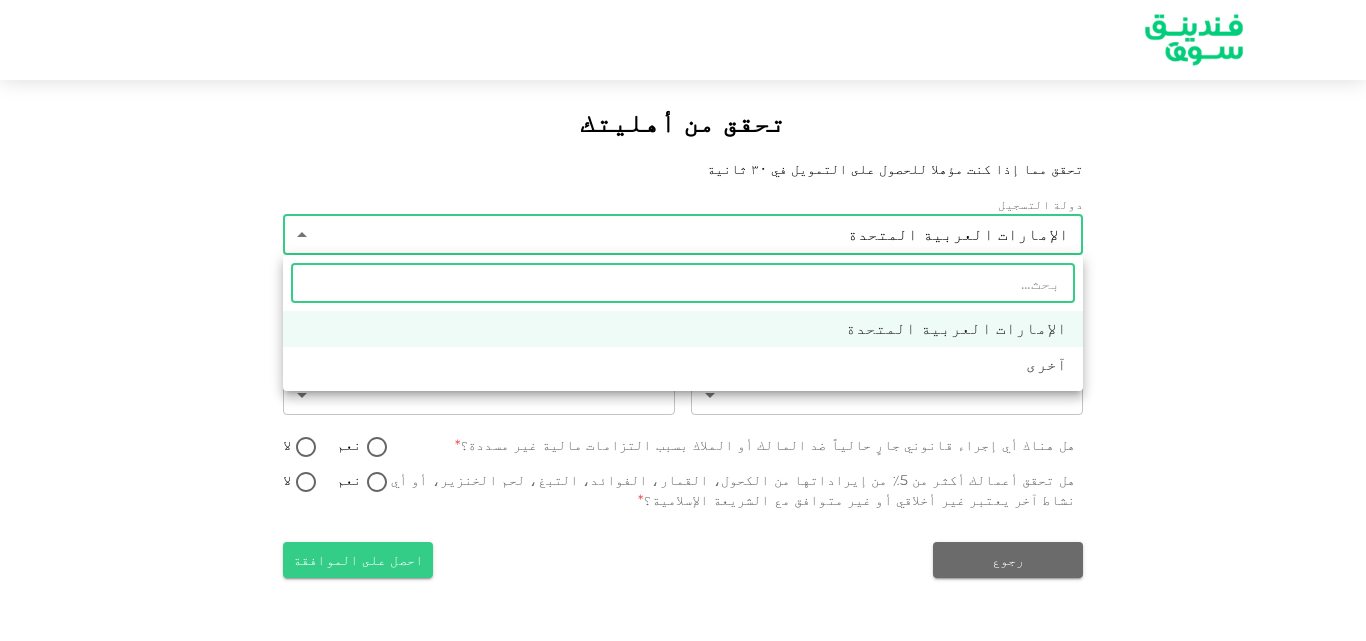 type on "3" 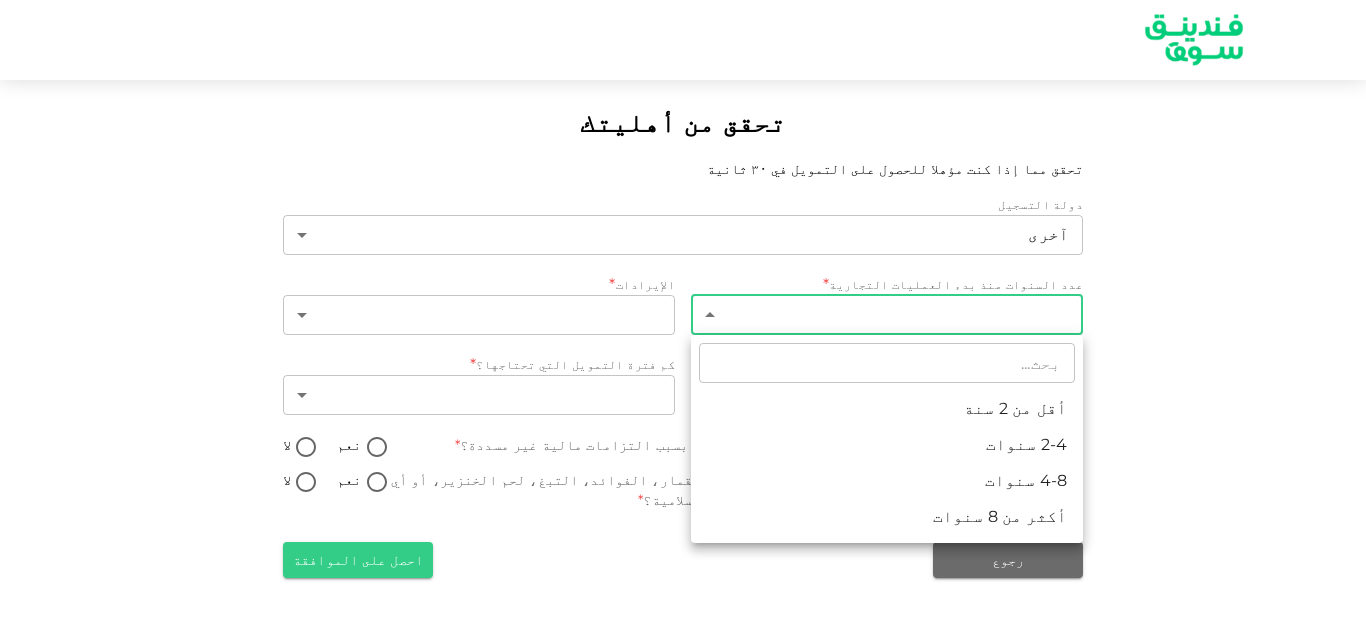 click on "تحقق من أهليتك تحقق مما إذا كنت مؤهلا للحصول على التمويل في ٣٠ ثانية   دولة التسجيل آخرى 3 ​   عدد السنوات منذ بدء العمليات التجارية * ​ ​   الإيرادات * ​ ​   كم حجم التمويل المطلوب؟ * ​ ​   كم فترة التمويل التي تحتاجها؟ * ​ ​ هل هناك أي إجراء قانوني جارٍ حالياً ضد المالك أو الملاك بسبب التزامات مالية غير مسددة؟ * نعم لا هل تحقق أعمالك أكثر من 5٪ من إيراداتها من الكحول، القمار، الفوائد، التبغ، لحم الخنزير، أو أي نشاط آخر يعتبر غير أخلاقي أو غير متوافق مع الشريعة الإسلامية؟ * نعم لا رجوع احصل على الموافقة
​ أقل من 2 سنة 2-4 سنوات 4-8 سنوات أكثر من 8 سنوات" at bounding box center (683, 320) 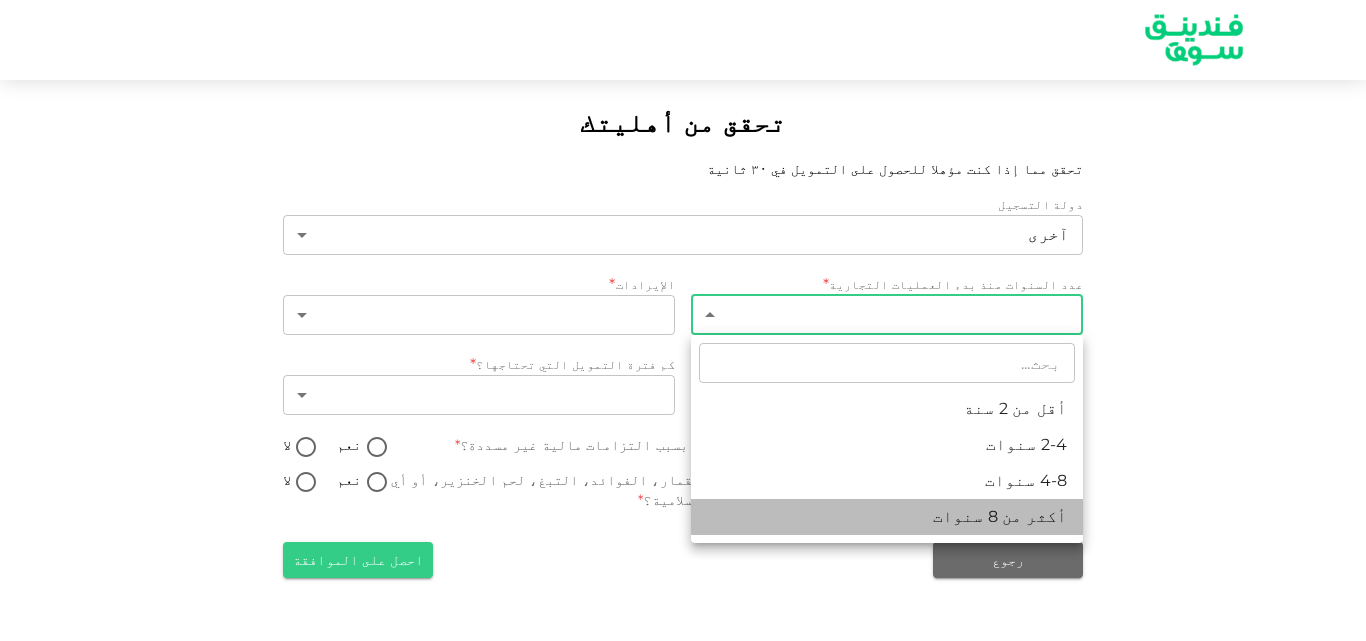 click on "أكثر من 8 سنوات" at bounding box center [887, 517] 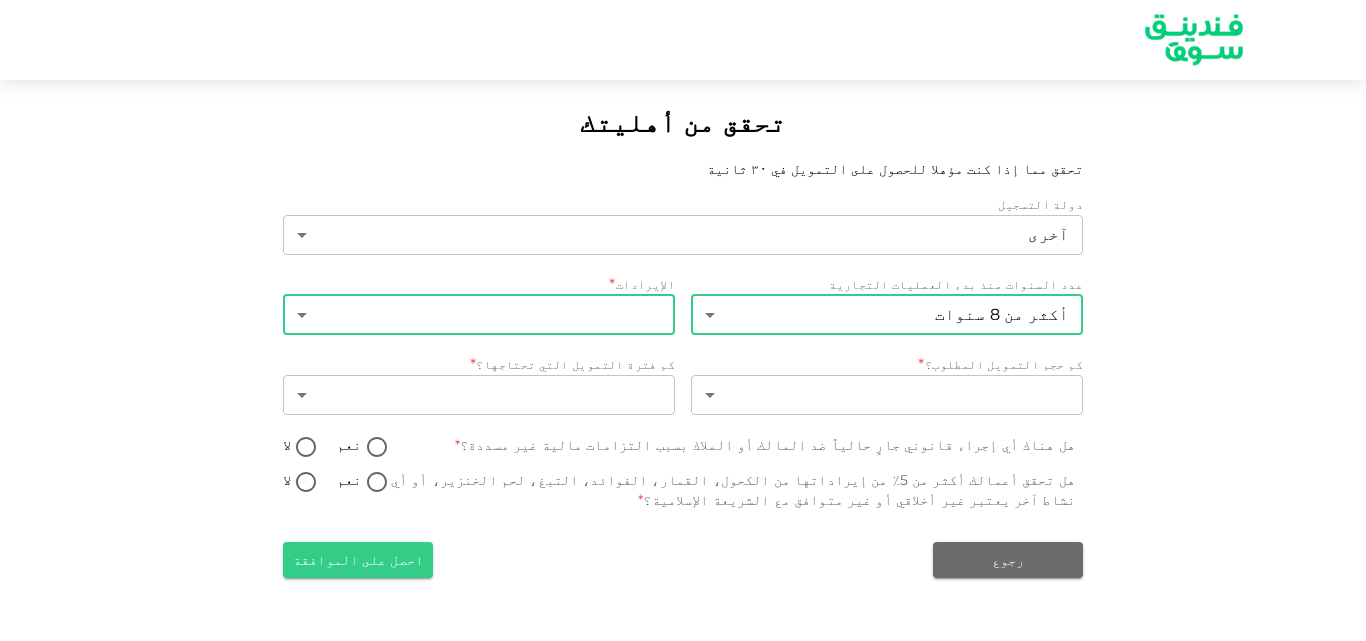 click on "تحقق من أهليتك تحقق مما إذا كنت مؤهلا للحصول على التمويل في ٣٠ ثانية   دولة التسجيل آخرى 3 ​   عدد السنوات منذ بدء العمليات التجارية أكثر من 8 سنوات 4 ​   الإيرادات * ​ ​   كم حجم التمويل المطلوب؟ * ​ ​   كم فترة التمويل التي تحتاجها؟ * ​ ​ هل هناك أي إجراء قانوني جارٍ حالياً ضد المالك أو الملاك بسبب التزامات مالية غير مسددة؟ * نعم لا هل تحقق أعمالك أكثر من 5٪ من إيراداتها من الكحول، القمار، الفوائد، التبغ، لحم الخنزير، أو أي نشاط آخر يعتبر غير أخلاقي أو غير متوافق مع الشريعة الإسلامية؟ * نعم لا رجوع احصل على الموافقة" at bounding box center [683, 320] 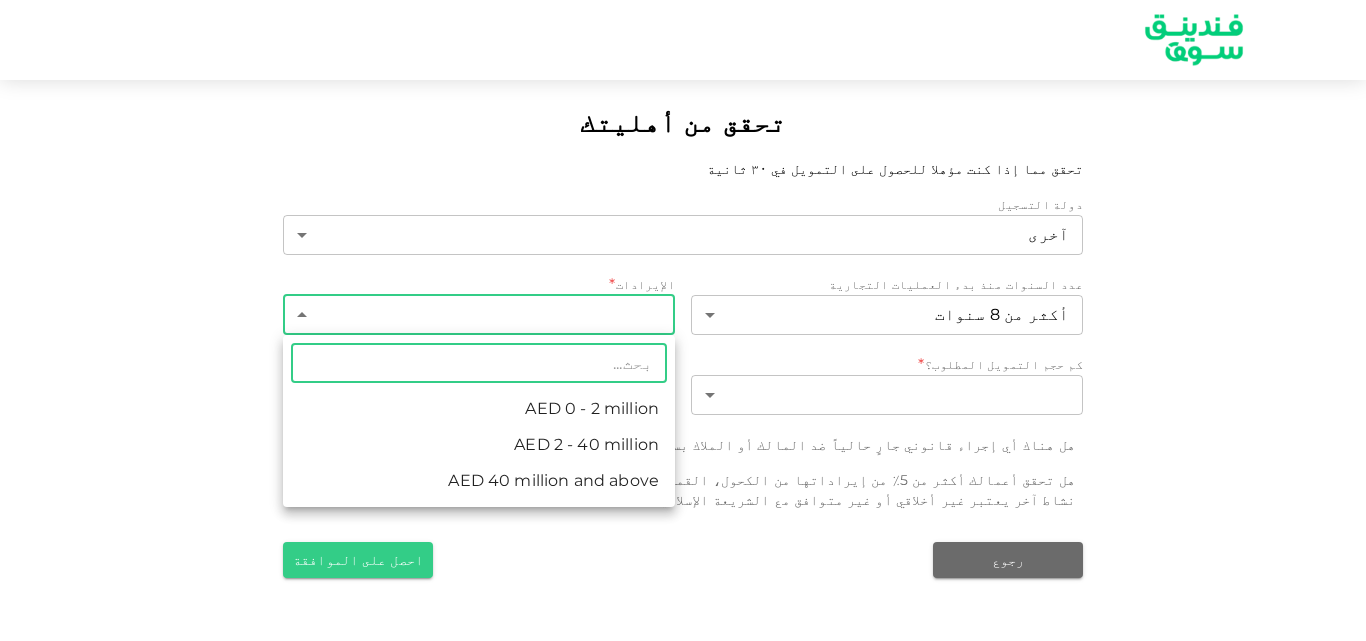 click on "AED 0 - 2 million" at bounding box center [479, 409] 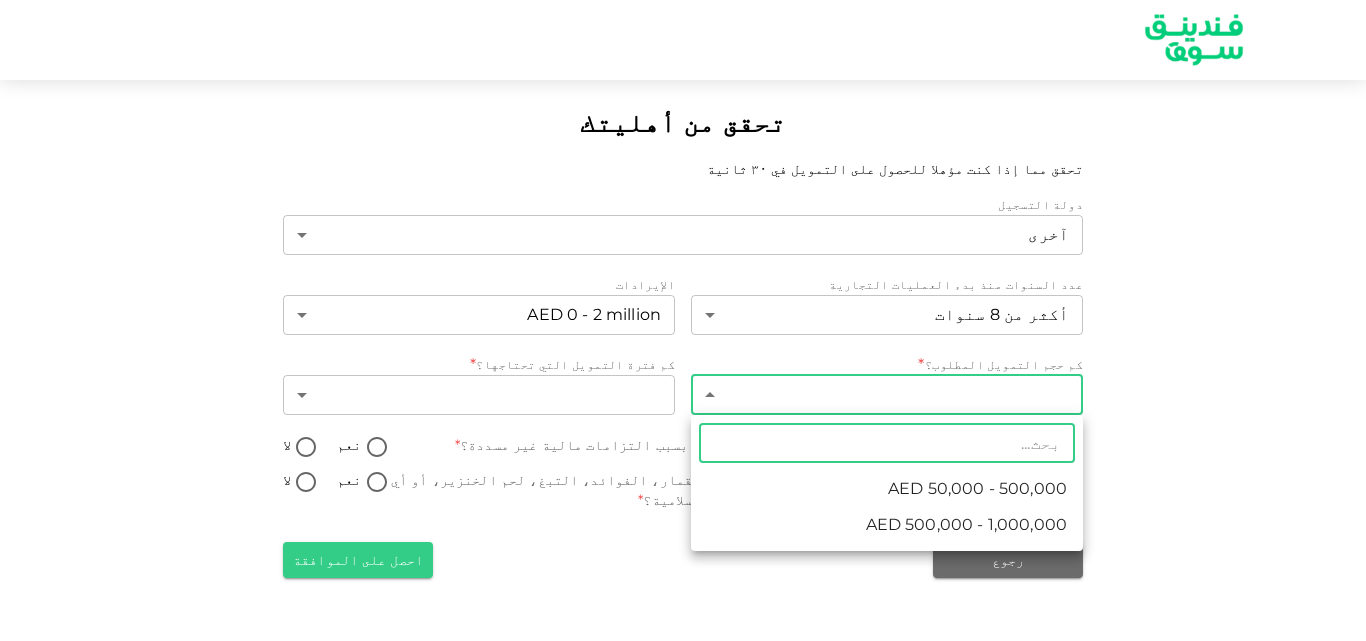 click on "تحقق من أهليتك تحقق مما إذا كنت مؤهلا للحصول على التمويل في ٣٠ ثانية   دولة التسجيل آخرى 3 ​   عدد السنوات منذ بدء العمليات التجارية أكثر من 8 سنوات 4 ​   الإيرادات AED 0 - 2 million 1 ​   كم حجم التمويل المطلوب؟ * ​ ​   كم فترة التمويل التي تحتاجها؟ * ​ ​ هل هناك أي إجراء قانوني جارٍ حالياً ضد المالك أو الملاك بسبب التزامات مالية غير مسددة؟ * نعم لا هل تحقق أعمالك أكثر من 5٪ من إيراداتها من الكحول، القمار، الفوائد، التبغ، لحم الخنزير، أو أي نشاط آخر يعتبر غير أخلاقي أو غير متوافق مع الشريعة الإسلامية؟ * نعم لا رجوع احصل على الموافقة
​ AED 50,000 - 500,000 AED 500,000 - 1,000,000" at bounding box center [683, 320] 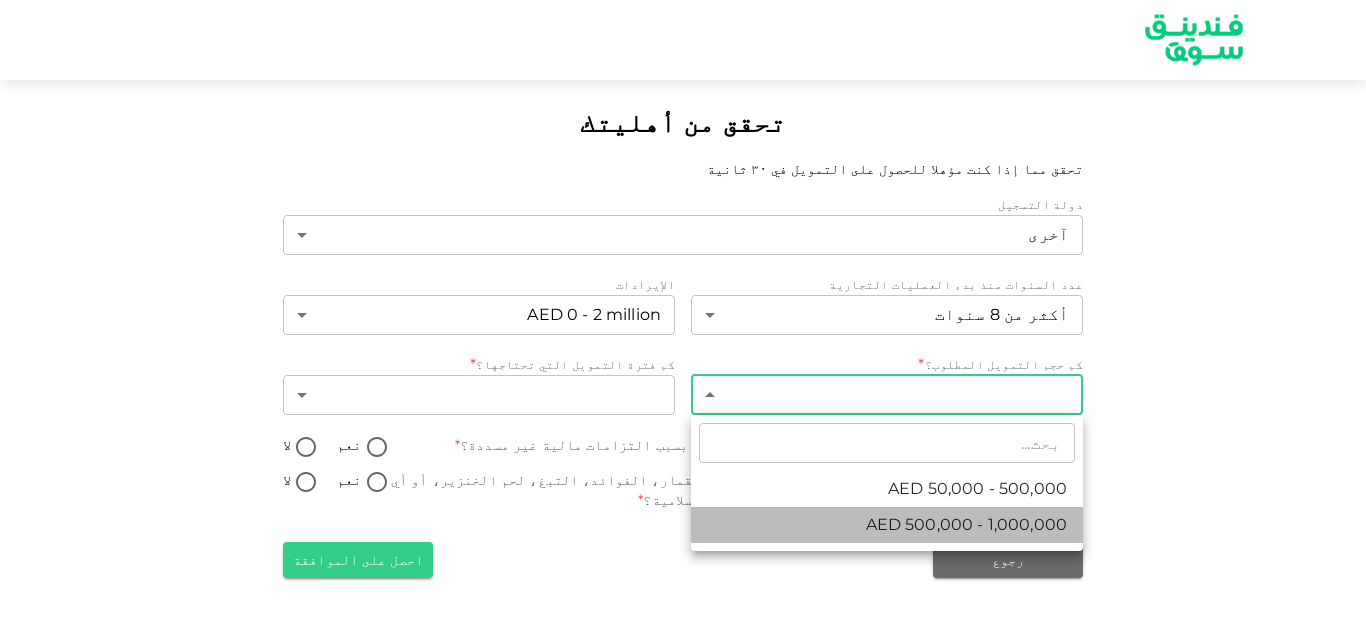 click on "AED 500,000 - 1,000,000" at bounding box center (966, 525) 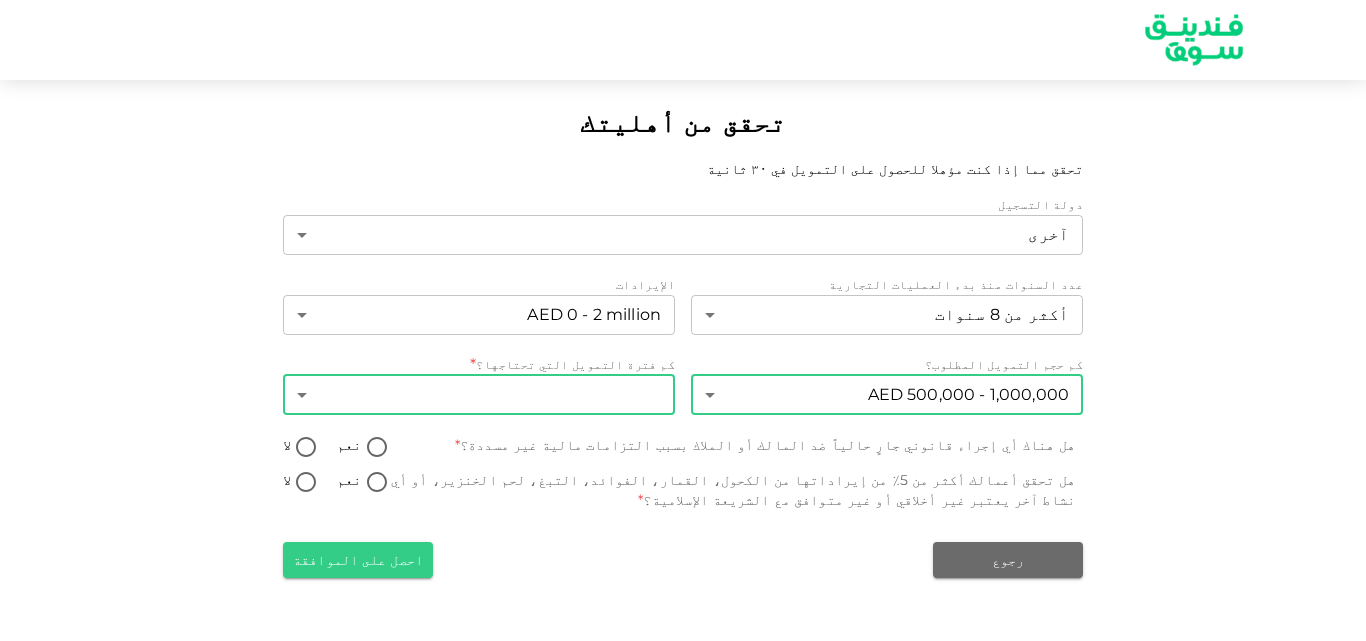 click on "تحقق من أهليتك تحقق مما إذا كنت مؤهلا للحصول على التمويل في ٣٠ ثانية   دولة التسجيل آخرى 3 ​   عدد السنوات منذ بدء العمليات التجارية أكثر من 8 سنوات 4 ​   الإيرادات AED 0 - 2 million 1 ​   كم حجم التمويل المطلوب؟ AED 500,000 - 1,000,000 2 ​   كم فترة التمويل التي تحتاجها؟ * ​ ​ هل هناك أي إجراء قانوني جارٍ حالياً ضد المالك أو الملاك بسبب التزامات مالية غير مسددة؟ * نعم لا هل تحقق أعمالك أكثر من 5٪ من إيراداتها من الكحول، القمار، الفوائد، التبغ، لحم الخنزير، أو أي نشاط آخر يعتبر غير أخلاقي أو غير متوافق مع الشريعة الإسلامية؟ * نعم لا رجوع احصل على الموافقة" at bounding box center [683, 320] 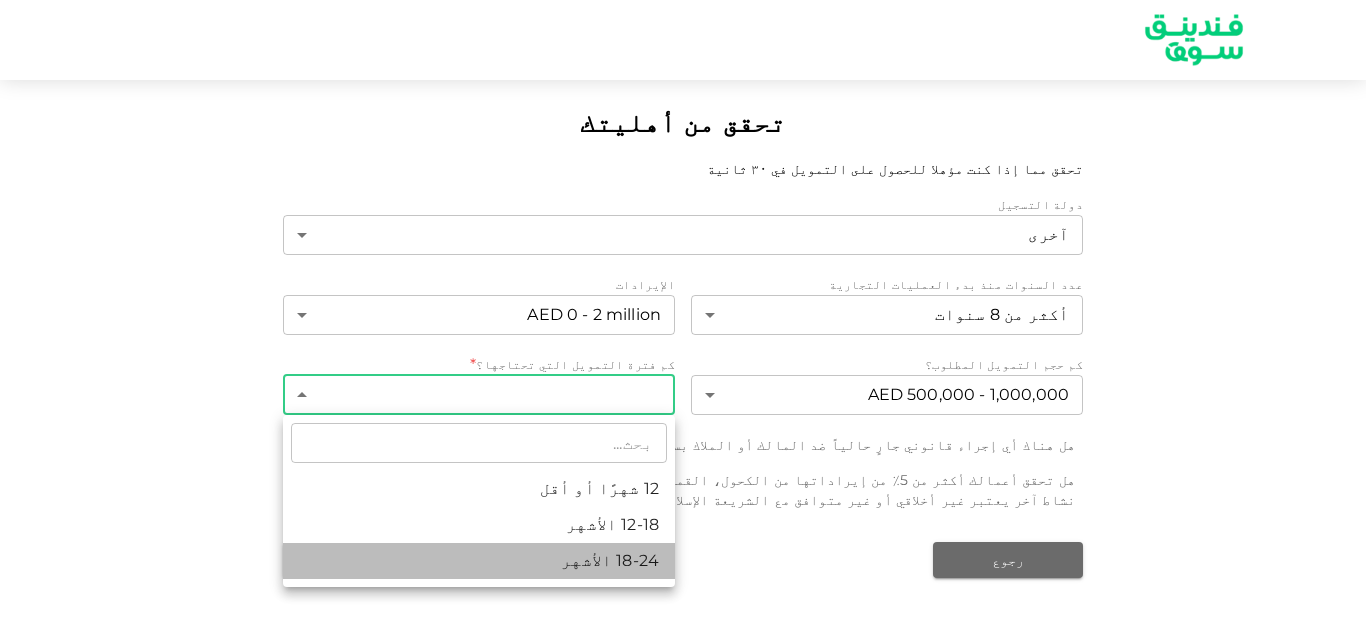 click on "18-24 الأشهر" at bounding box center (479, 561) 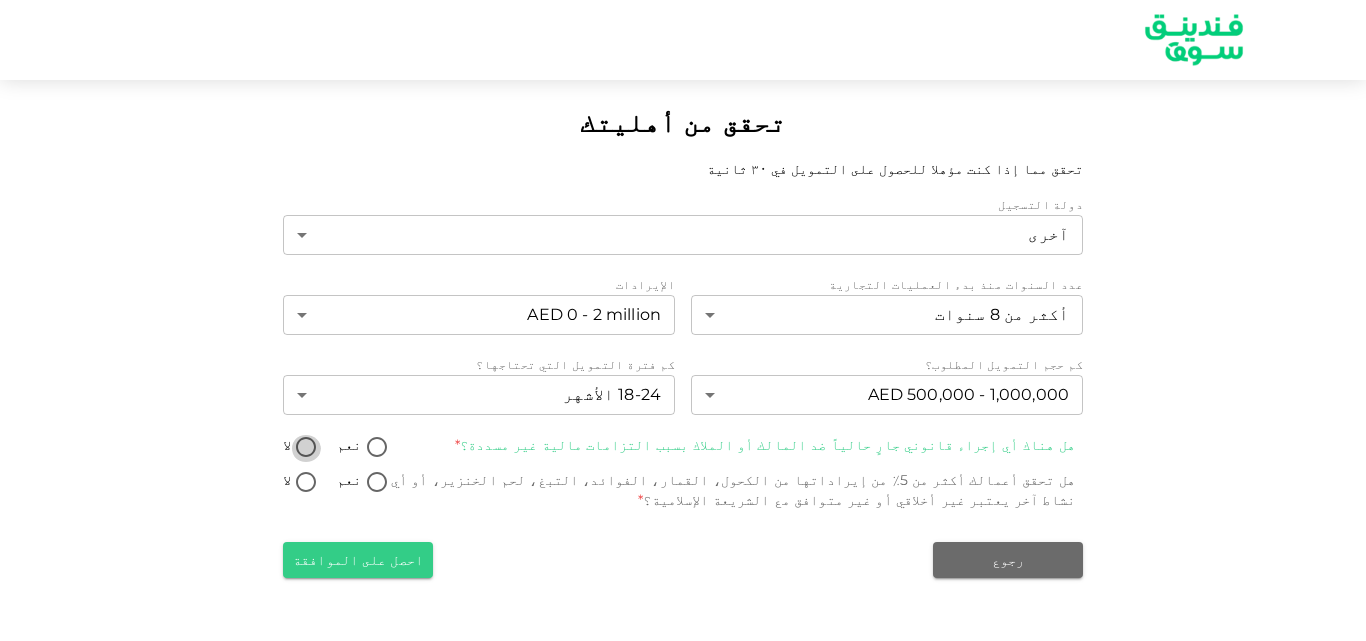 click on "لا" at bounding box center [306, 448] 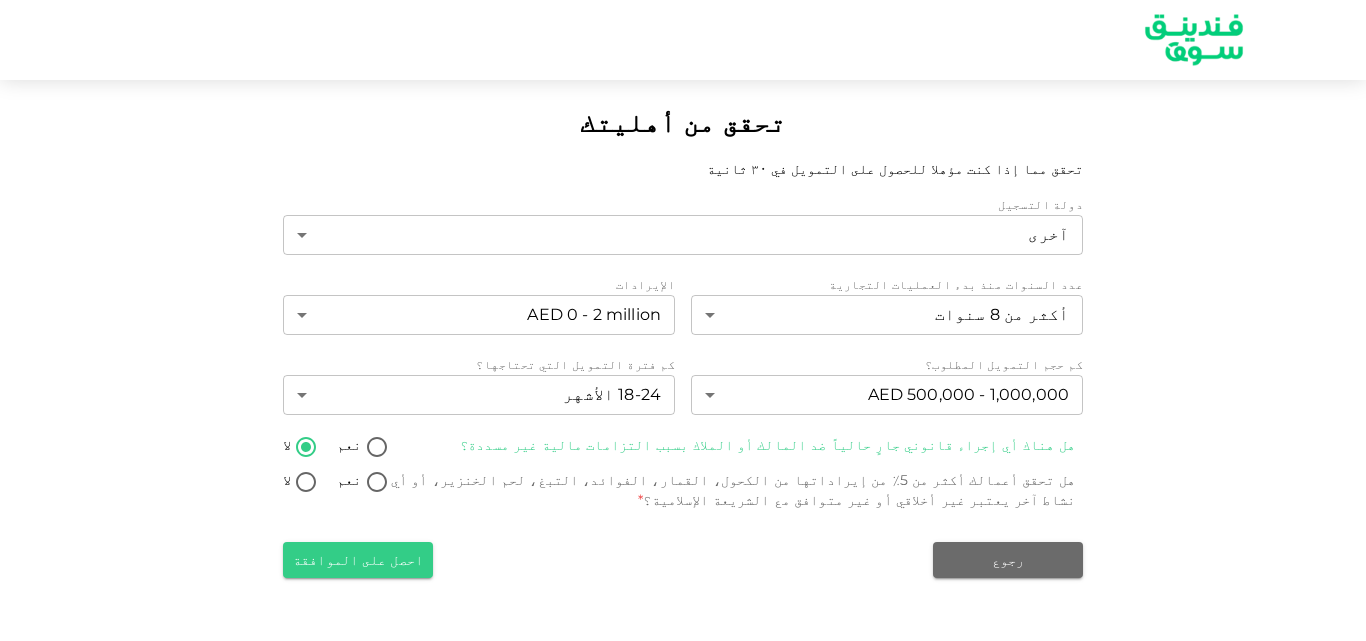 click on "لا" at bounding box center (306, 483) 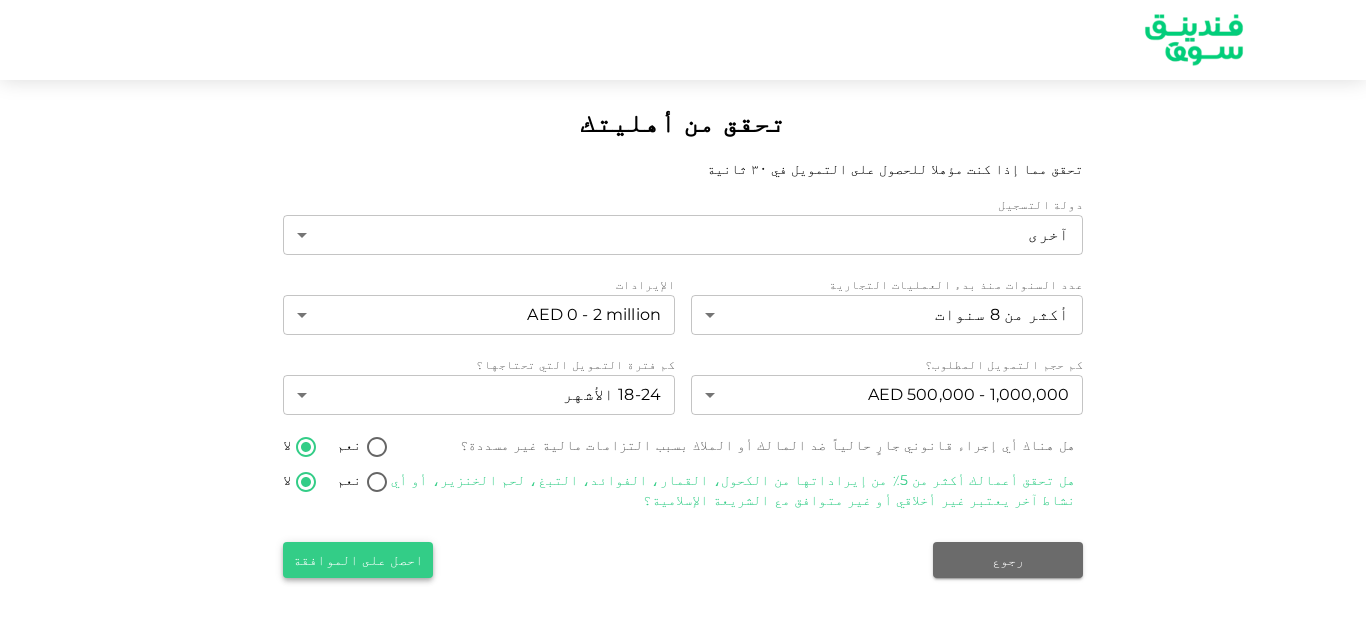 click on "احصل على الموافقة" at bounding box center [358, 560] 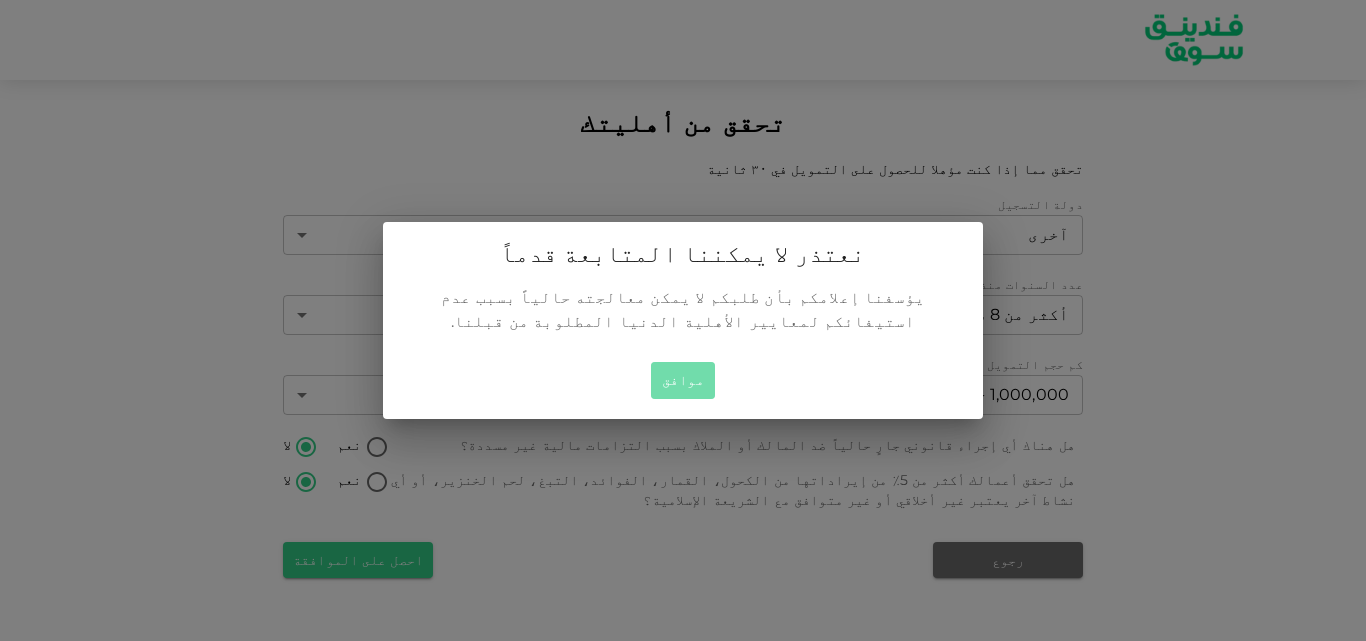 click on "موافق" at bounding box center (683, 380) 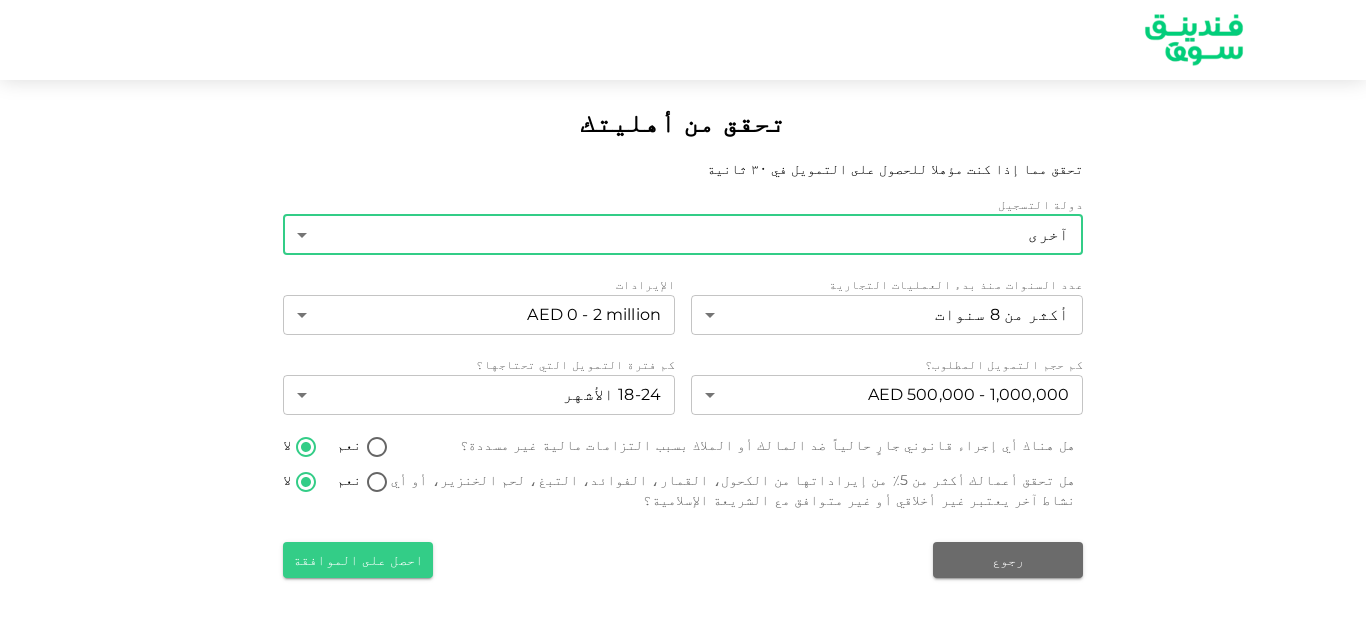 click on "تحقق من أهليتك تحقق مما إذا كنت مؤهلا للحصول على التمويل في ٣٠ ثانية   دولة التسجيل آخرى 3 ​   عدد السنوات منذ بدء العمليات التجارية أكثر من 8 سنوات 4 ​   الإيرادات AED 0 - 2 million 1 ​   كم حجم التمويل المطلوب؟ AED 500,000 - 1,000,000 2 ​   كم فترة التمويل التي تحتاجها؟ 18-24 الأشهر 3 ​ هل هناك أي إجراء قانوني جارٍ حالياً ضد المالك أو الملاك بسبب التزامات مالية غير مسددة؟ نعم لا هل تحقق أعمالك أكثر من 5٪ من إيراداتها من الكحول، القمار، الفوائد، التبغ، لحم الخنزير، أو أي نشاط آخر يعتبر غير أخلاقي أو غير متوافق مع الشريعة الإسلامية؟ نعم لا رجوع احصل على الموافقة" at bounding box center [683, 320] 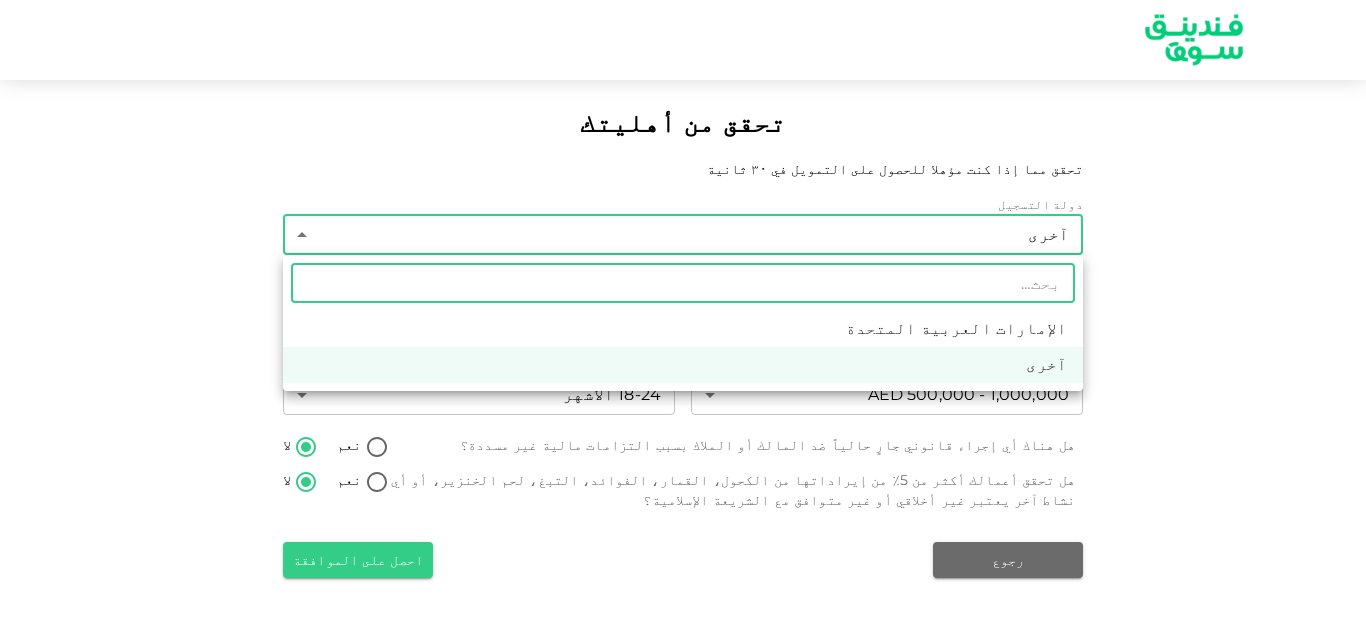 type on "ن" 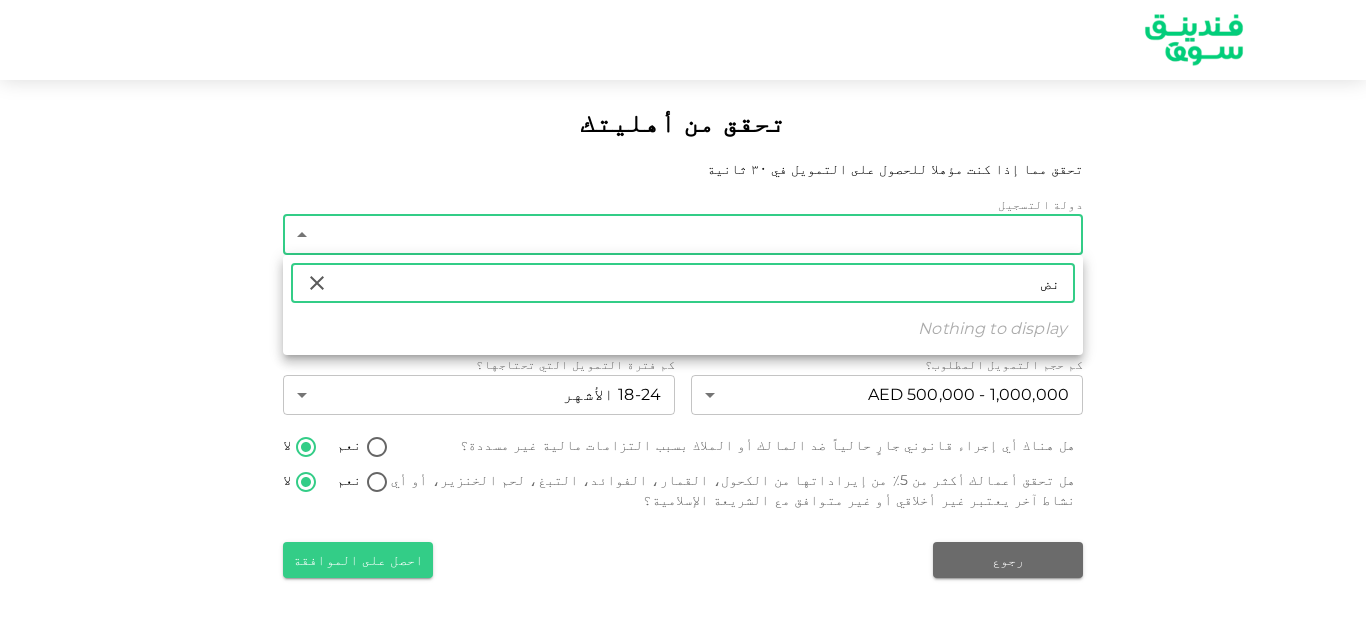 type on "ن" 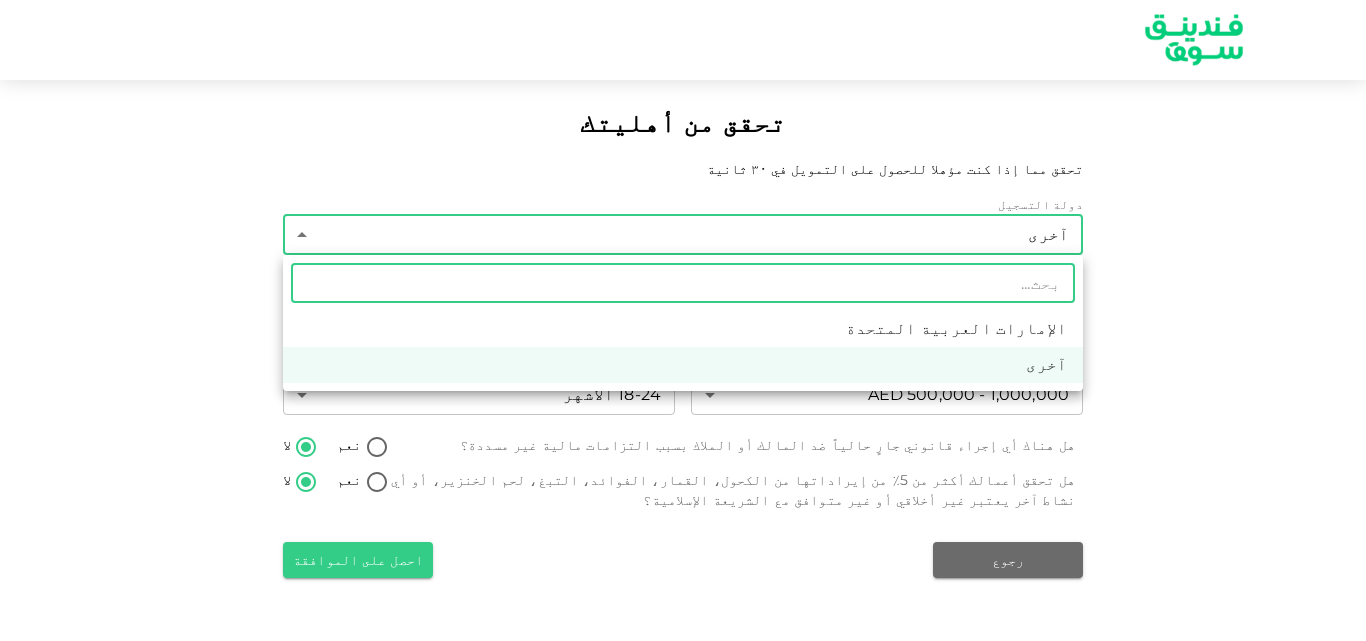 type on "ن" 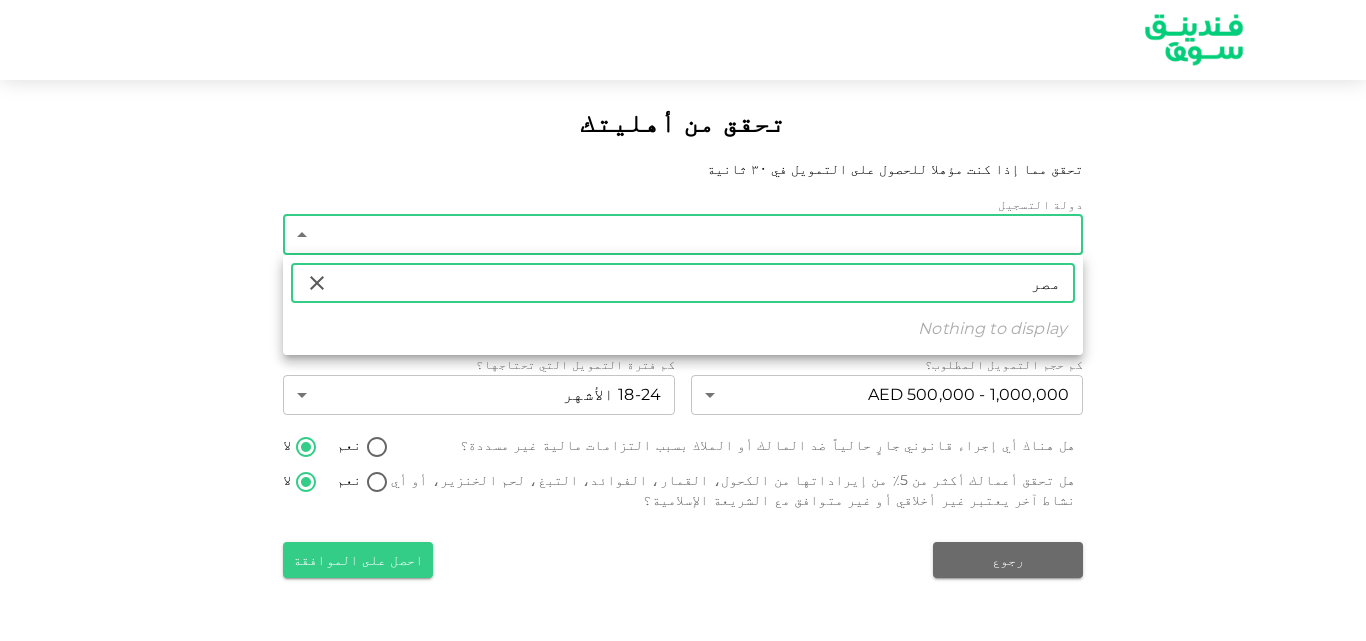 type on "مصر" 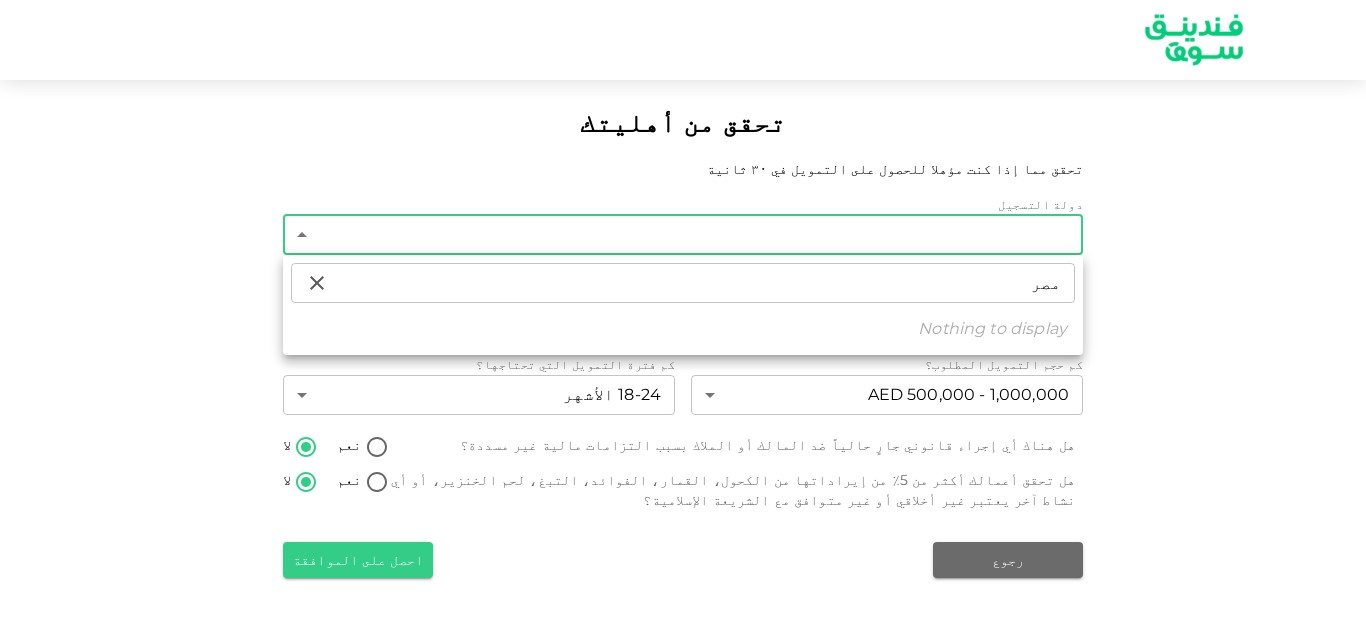 click at bounding box center (683, 320) 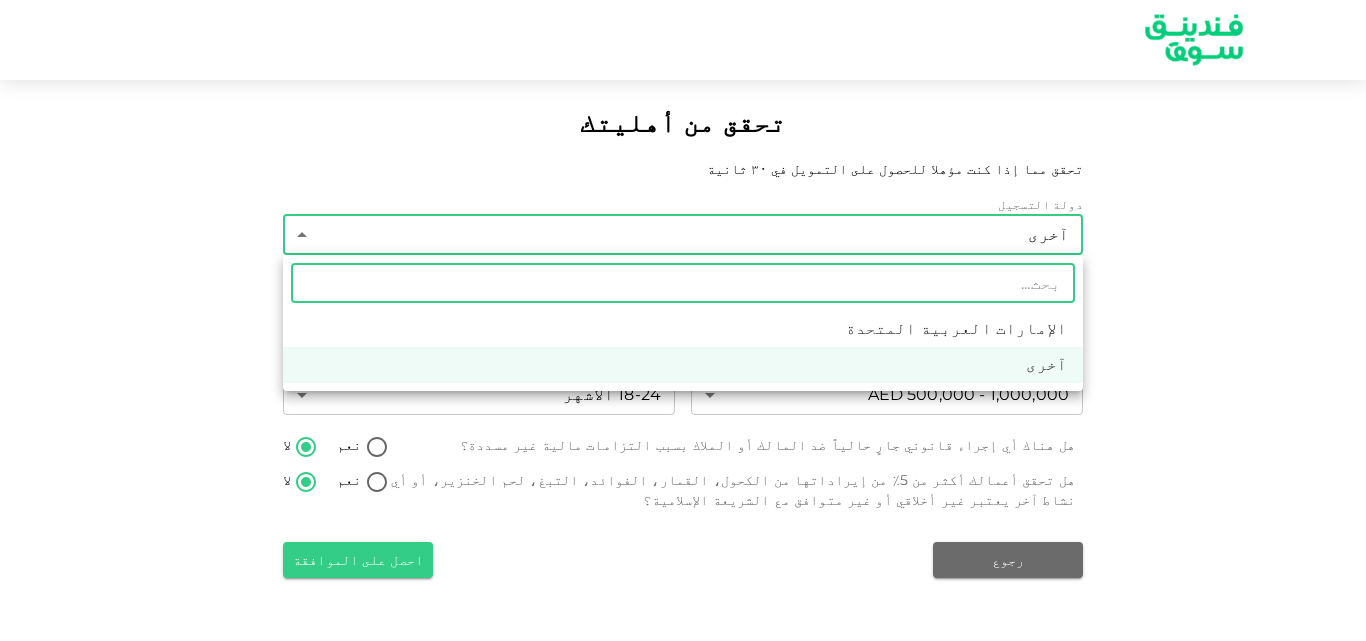 click on "تحقق من أهليتك تحقق مما إذا كنت مؤهلا للحصول على التمويل في ٣٠ ثانية   دولة التسجيل آخرى 3 ​   عدد السنوات منذ بدء العمليات التجارية أكثر من 8 سنوات 4 ​   الإيرادات AED 0 - 2 million 1 ​   كم حجم التمويل المطلوب؟ AED 500,000 - 1,000,000 2 ​   كم فترة التمويل التي تحتاجها؟ 18-24 الأشهر 3 ​ هل هناك أي إجراء قانوني جارٍ حالياً ضد المالك أو الملاك بسبب التزامات مالية غير مسددة؟ نعم لا هل تحقق أعمالك أكثر من 5٪ من إيراداتها من الكحول، القمار، الفوائد، التبغ، لحم الخنزير، أو أي نشاط آخر يعتبر غير أخلاقي أو غير متوافق مع الشريعة الإسلامية؟ نعم لا رجوع احصل على الموافقة
​ آخرى" at bounding box center (683, 320) 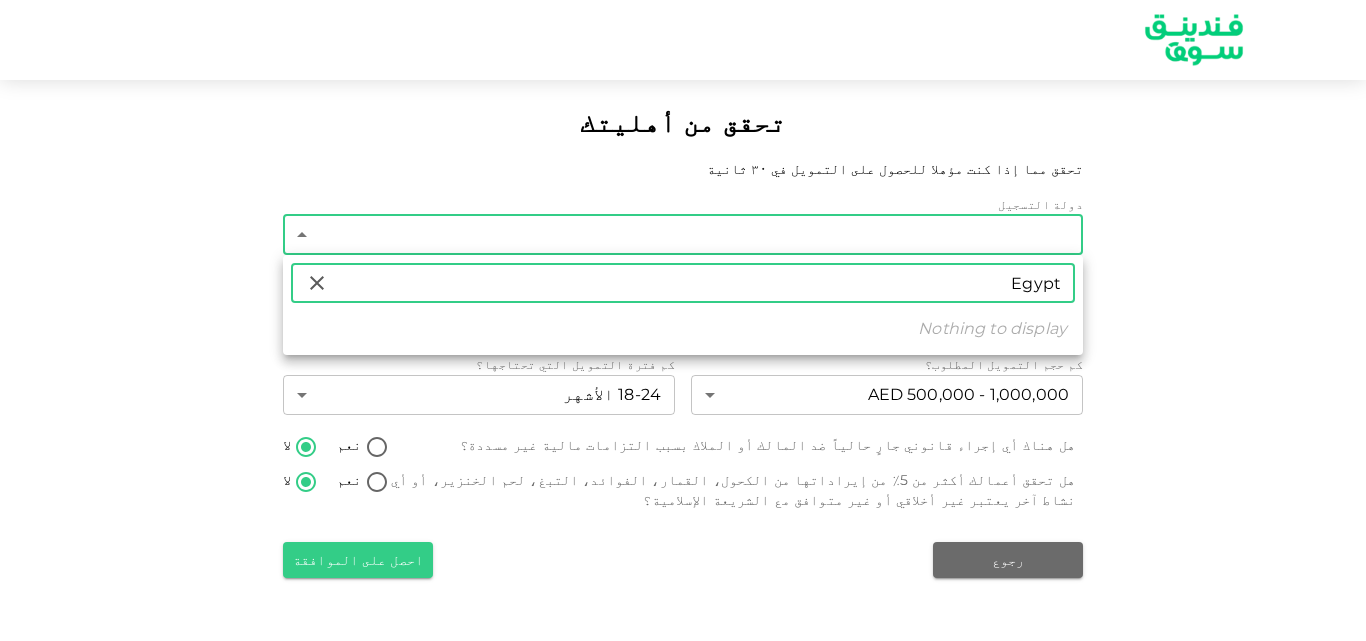click at bounding box center (683, 320) 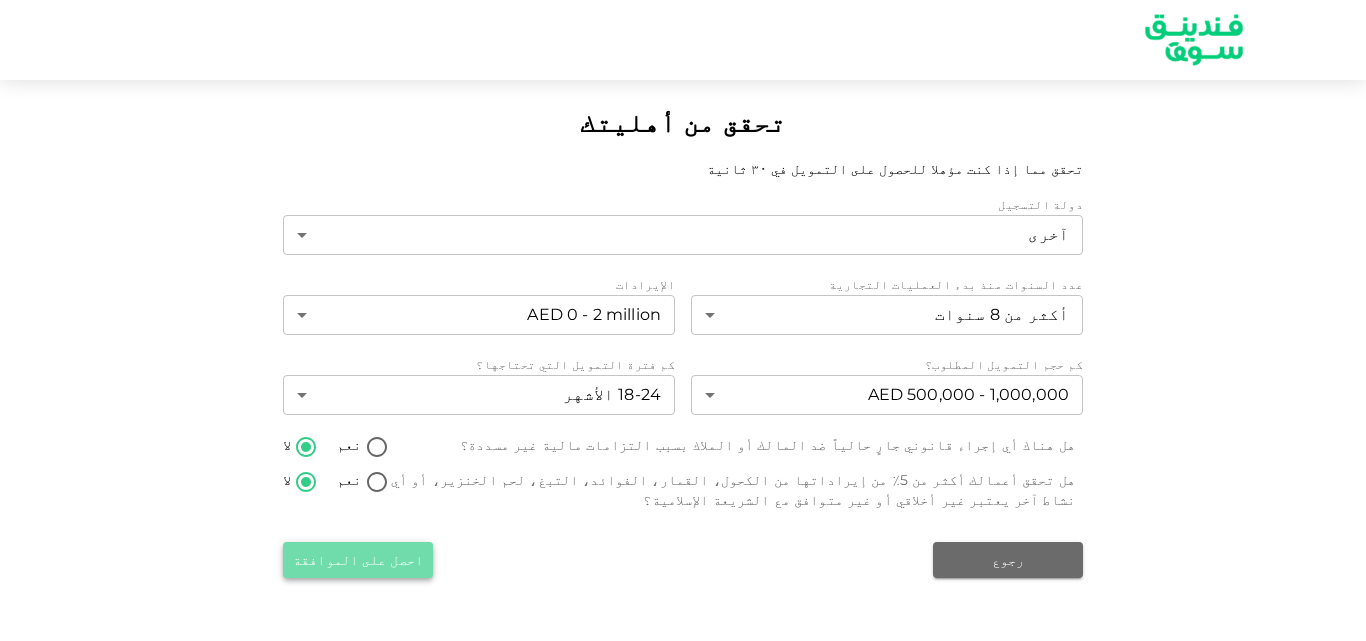 click on "احصل على الموافقة" at bounding box center [358, 560] 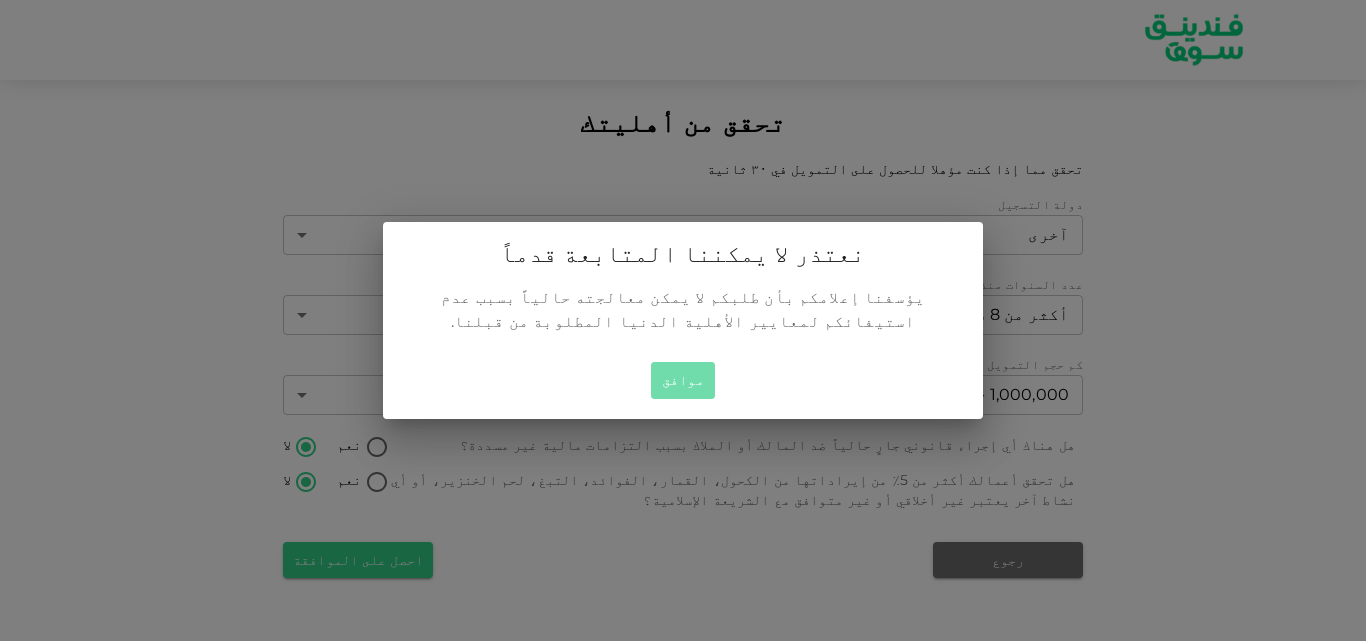 click on "موافق" at bounding box center [683, 380] 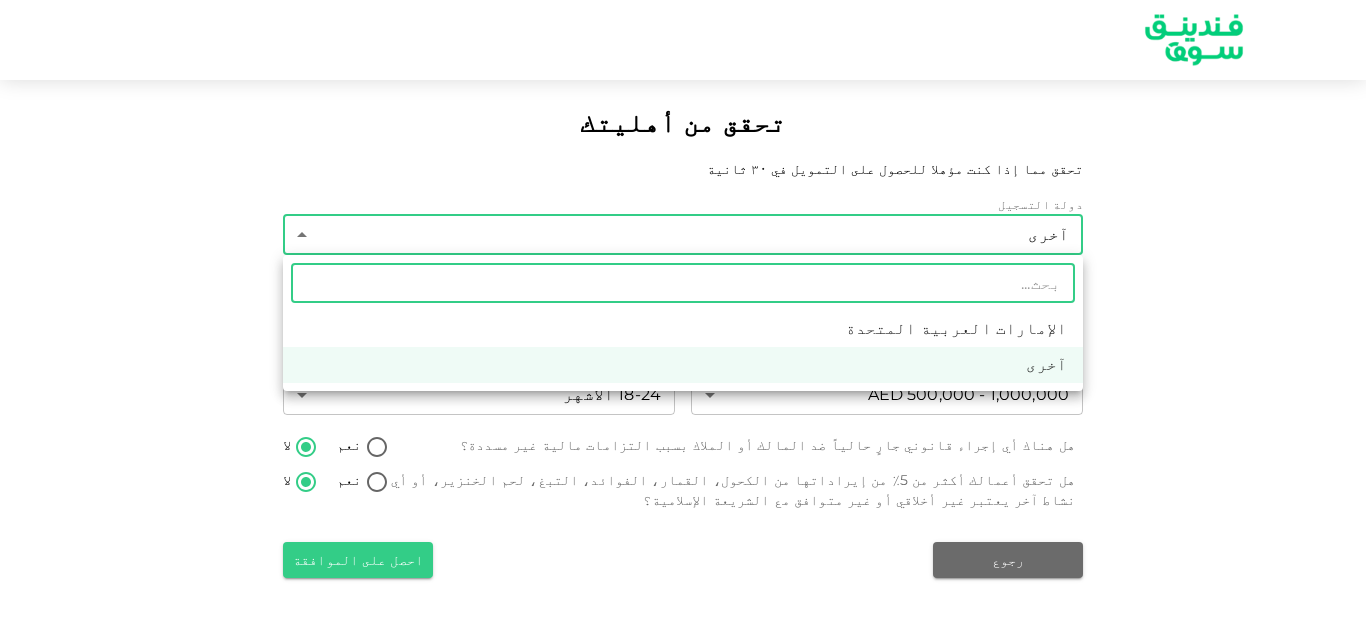 click on "تحقق من أهليتك تحقق مما إذا كنت مؤهلا للحصول على التمويل في ٣٠ ثانية   دولة التسجيل آخرى 3 ​   عدد السنوات منذ بدء العمليات التجارية أكثر من 8 سنوات 4 ​   الإيرادات AED 0 - 2 million 1 ​   كم حجم التمويل المطلوب؟ AED 500,000 - 1,000,000 2 ​   كم فترة التمويل التي تحتاجها؟ 18-24 الأشهر 3 ​ هل هناك أي إجراء قانوني جارٍ حالياً ضد المالك أو الملاك بسبب التزامات مالية غير مسددة؟ نعم لا هل تحقق أعمالك أكثر من 5٪ من إيراداتها من الكحول، القمار، الفوائد، التبغ، لحم الخنزير، أو أي نشاط آخر يعتبر غير أخلاقي أو غير متوافق مع الشريعة الإسلامية؟ نعم لا رجوع احصل على الموافقة
​ آخرى" at bounding box center [683, 320] 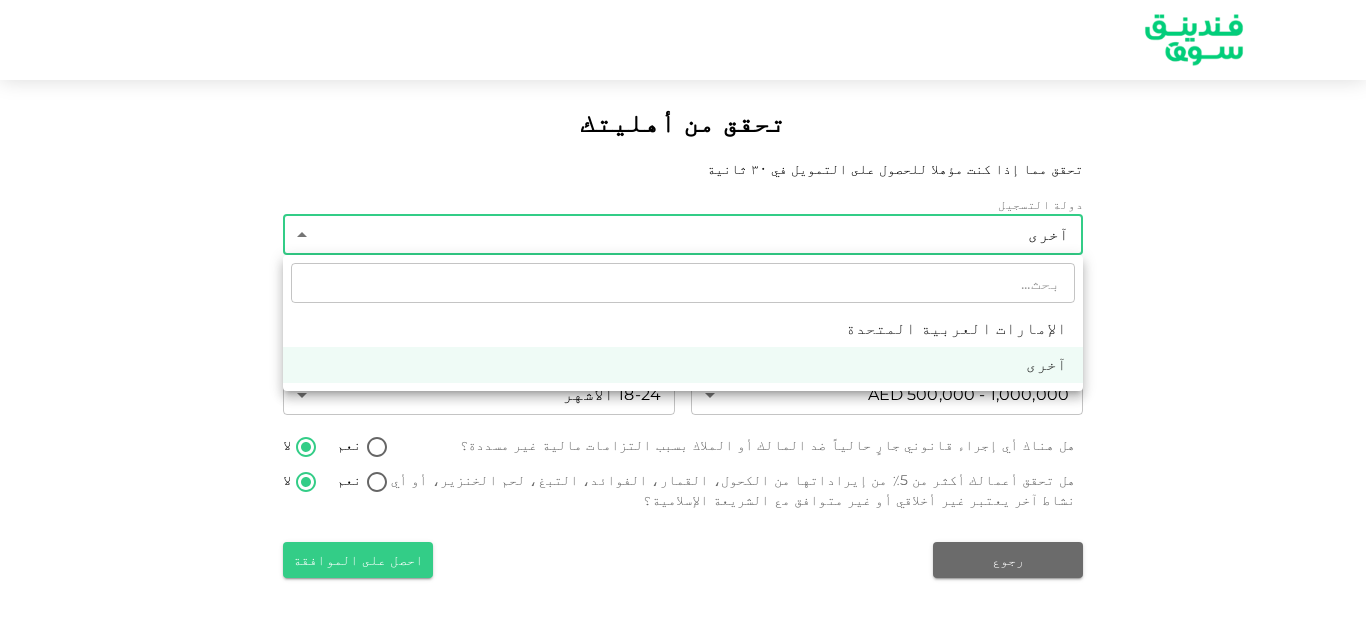 click at bounding box center (683, 320) 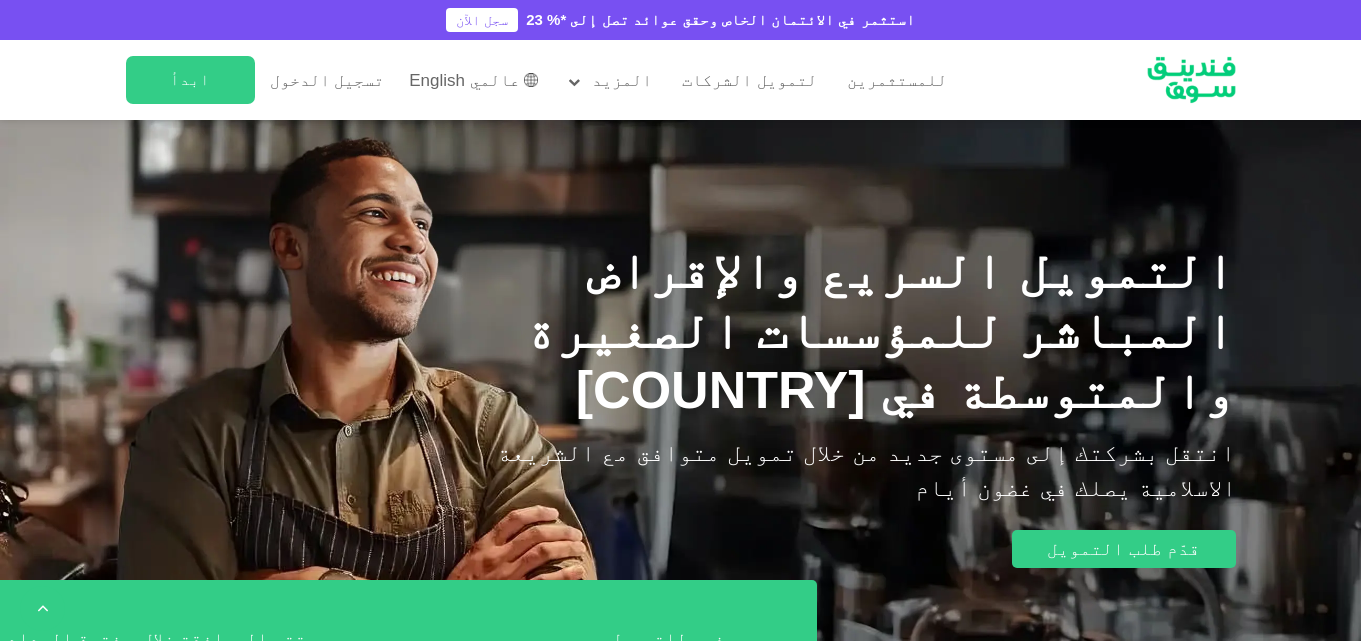 scroll, scrollTop: 1200, scrollLeft: 0, axis: vertical 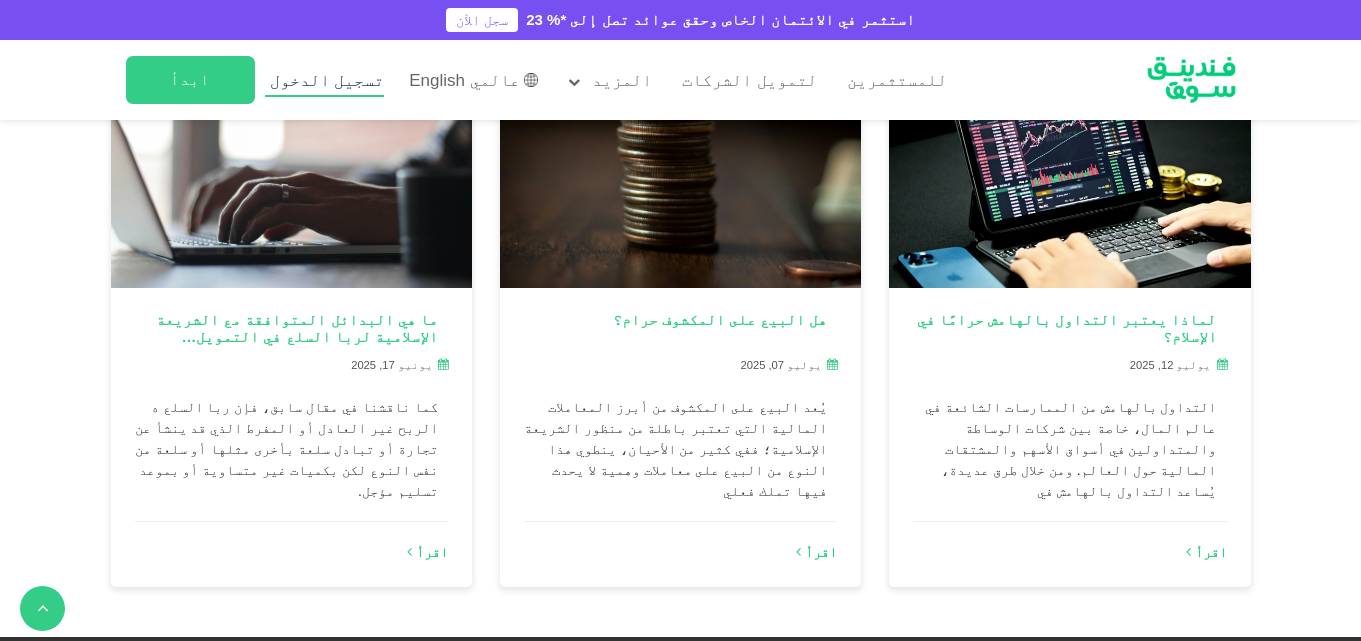 click on "تسجيل الدخول" at bounding box center (327, 80) 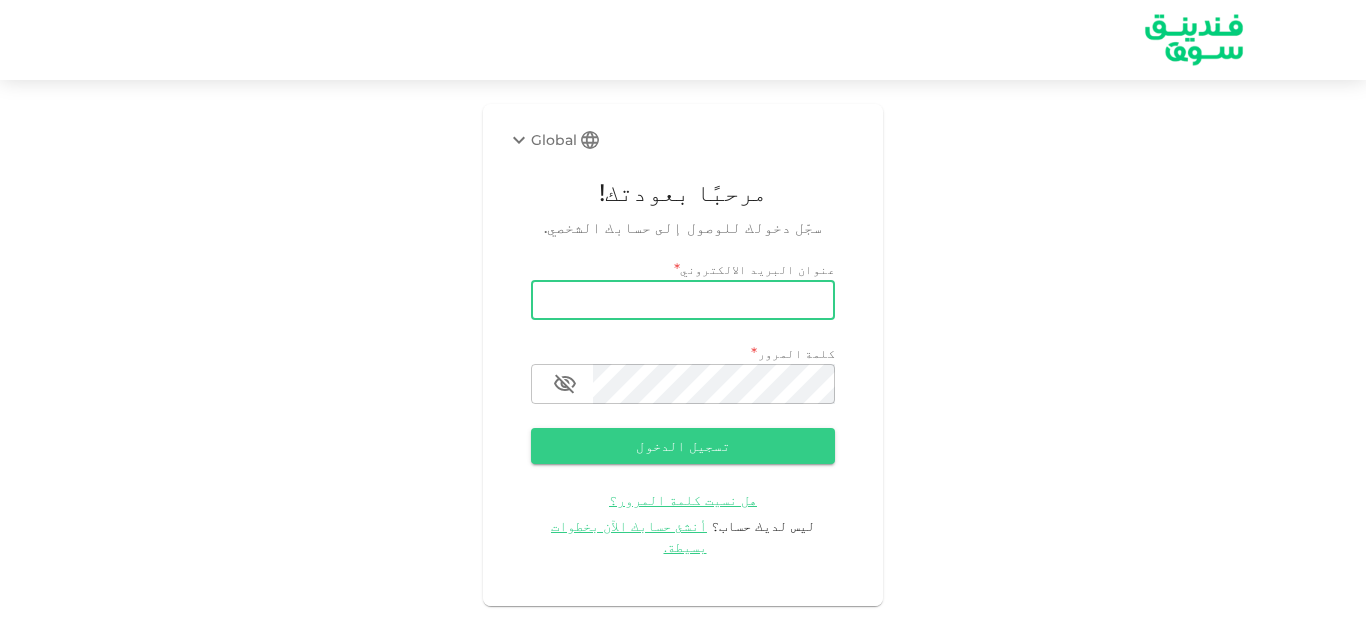 scroll, scrollTop: 0, scrollLeft: 0, axis: both 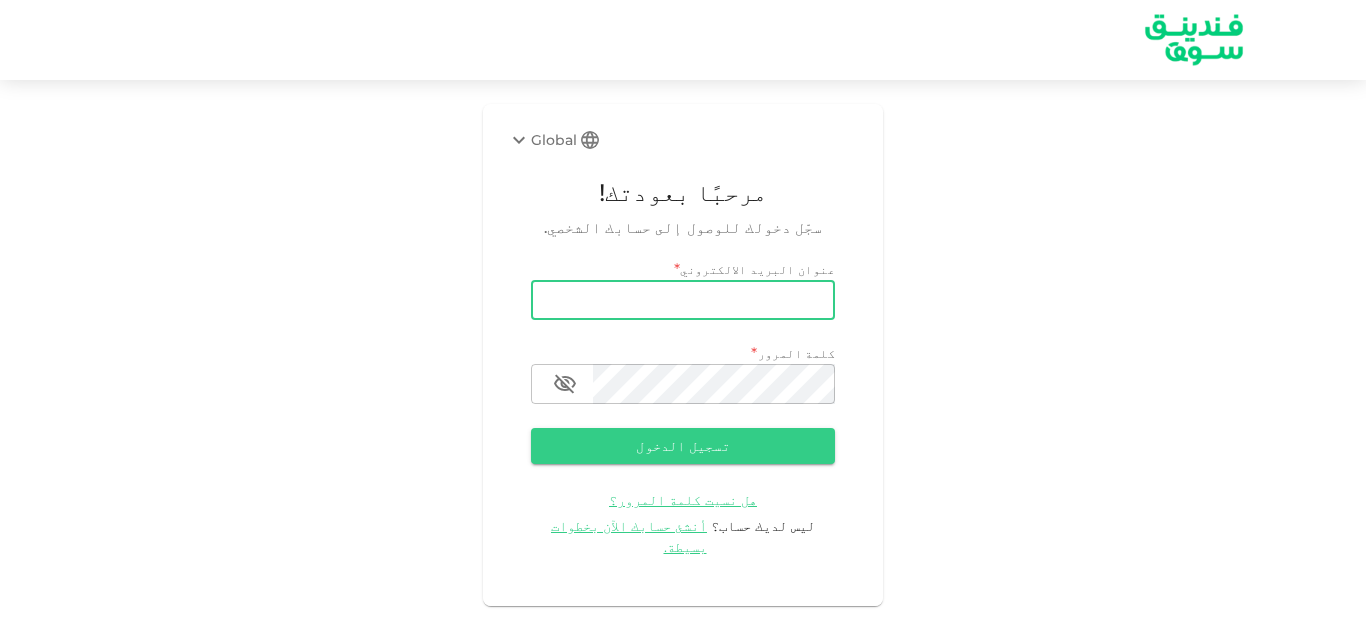 type on "[EMAIL]" 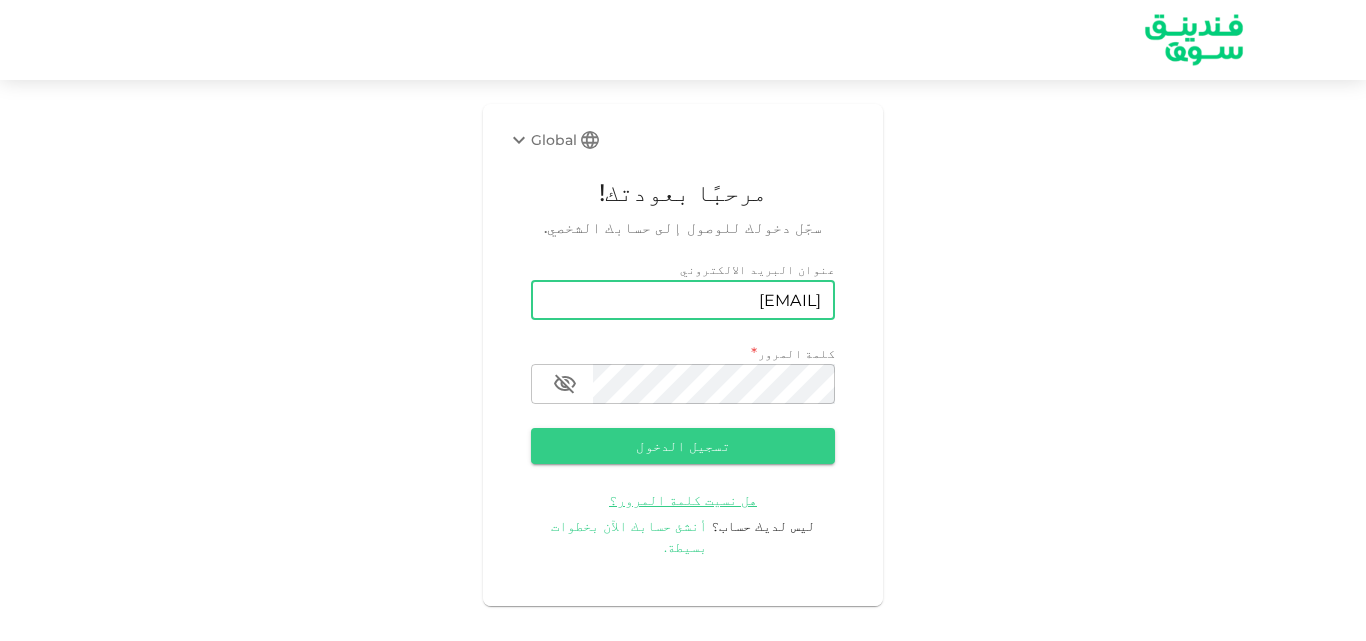 click on "أنشئ حسابك الآن بخطوات بسيطة." at bounding box center (629, 536) 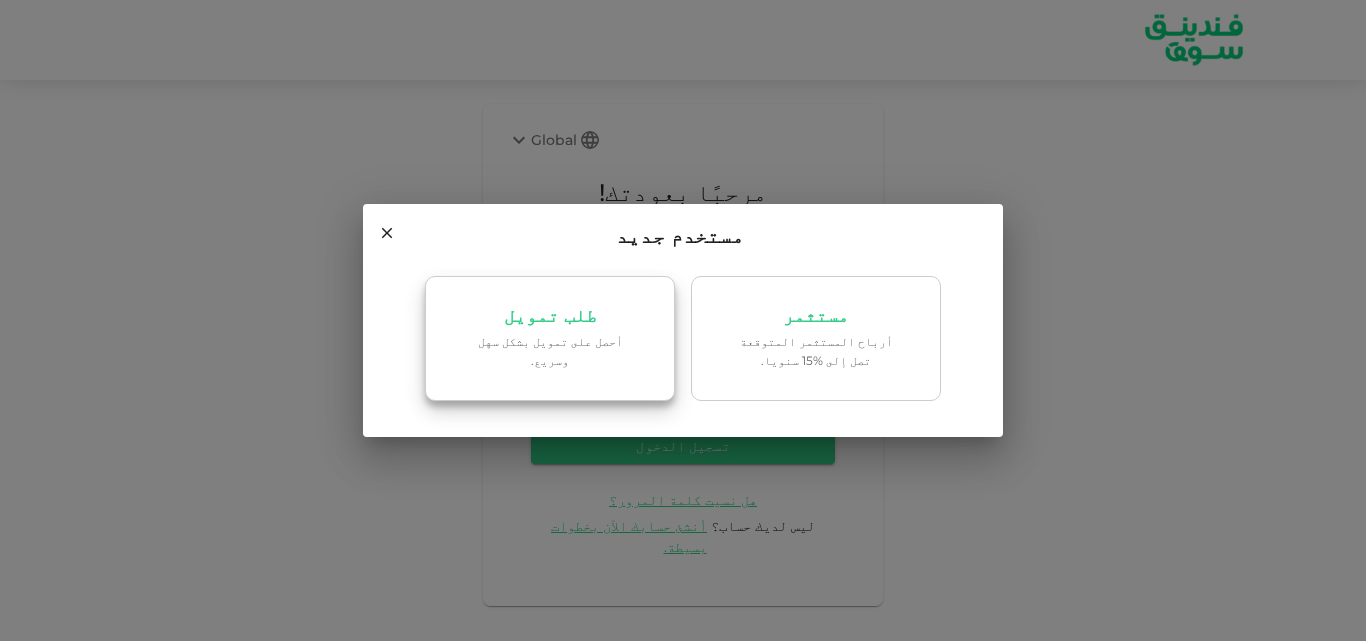 click on "طلب تمويل ‏أحصل على تمويل بشكل سهل وسريع." at bounding box center (550, 339) 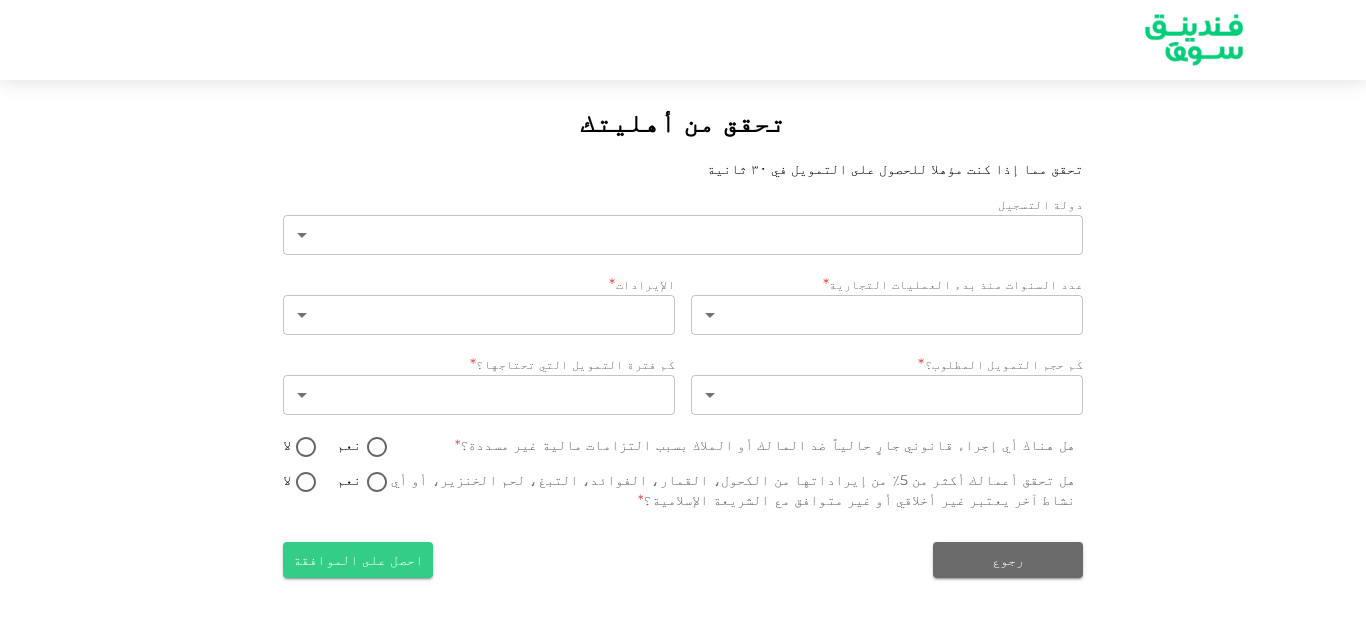 type on "1" 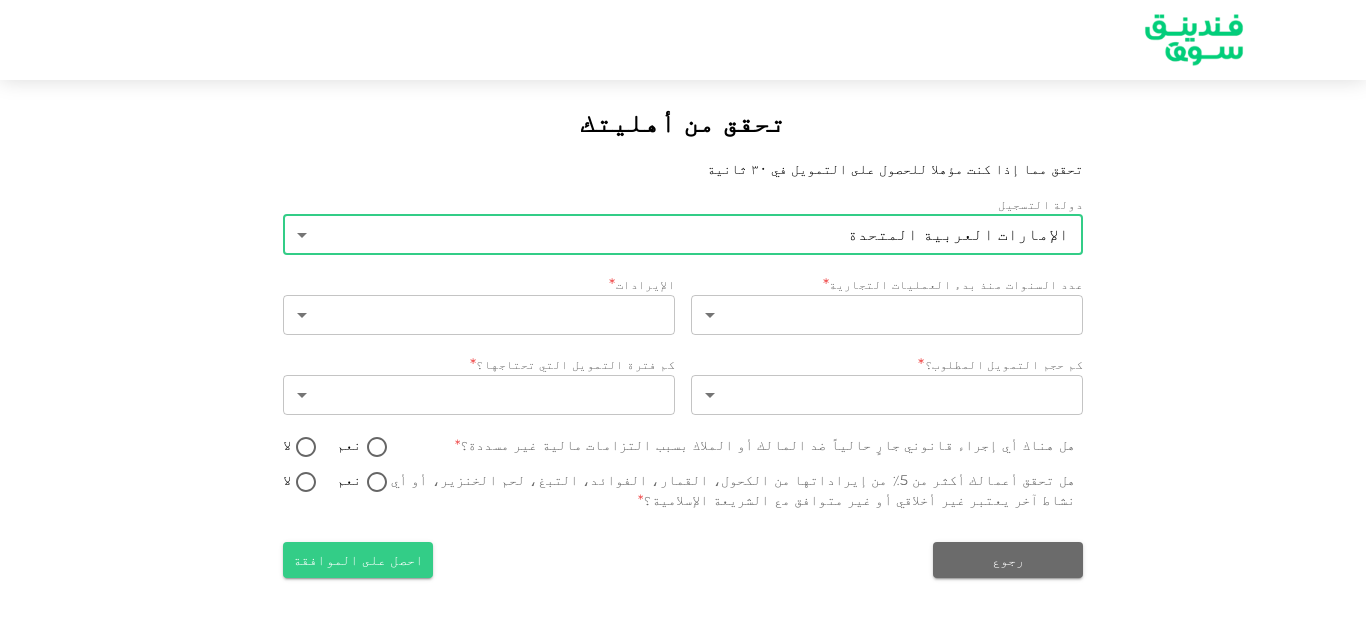 click on "تحقق من أهليتك تحقق مما إذا كنت مؤهلا للحصول على التمويل في ٣٠ ثانية   دولة التسجيل [COUNTRY] 1 ​   عدد السنوات منذ بدء العمليات التجارية * ​ ​   الإيرادات * ​ ​   كم حجم التمويل المطلوب؟ * ​ ​   كم فترة التمويل التي تحتاجها؟ * ​ ​   هل هناك أي إجراء قانوني جارٍ حالياً ضد المالك أو الملاك بسبب التزامات مالية غير مسددة؟ * نعم لا هل تحقق أعمالك أكثر من 5٪ من إيراداتها من الكحول، القمار، الفوائد، التبغ، لحم الخنزير، أو أي نشاط آخر يعتبر غير أخلاقي أو غير متوافق مع الشريعة الإسلامية؟ * نعم لا رجوع احصل على الموافقة" at bounding box center (683, 320) 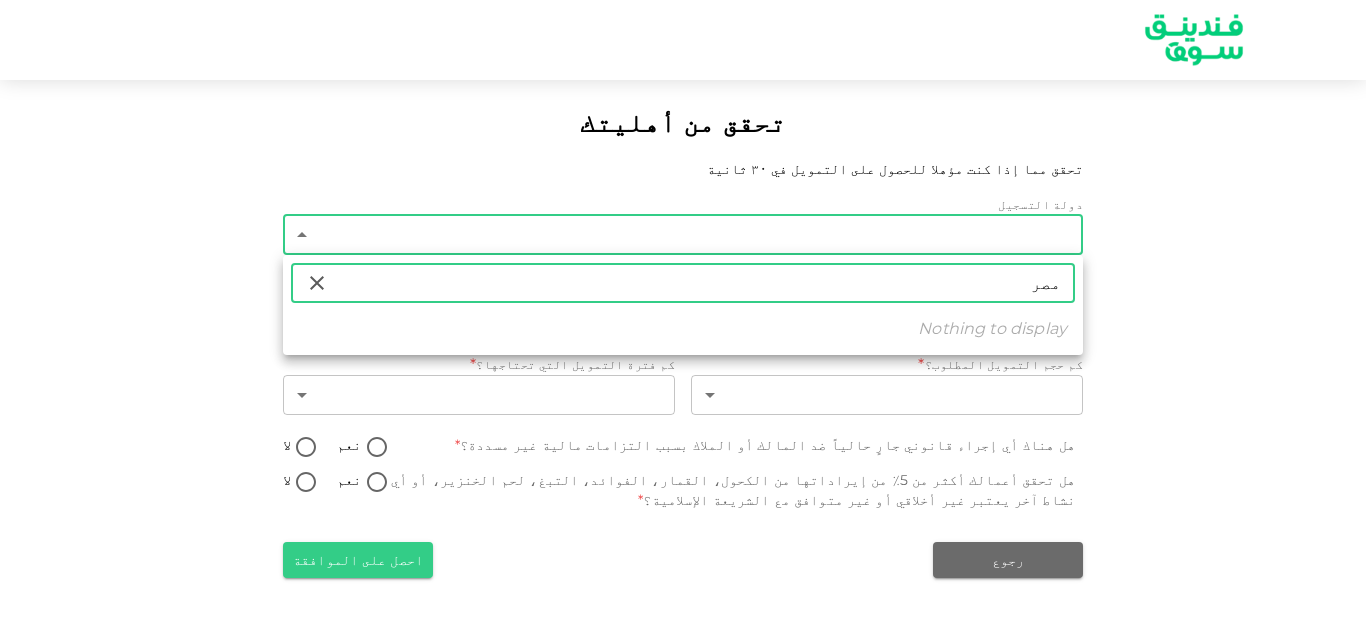 type on "مصر" 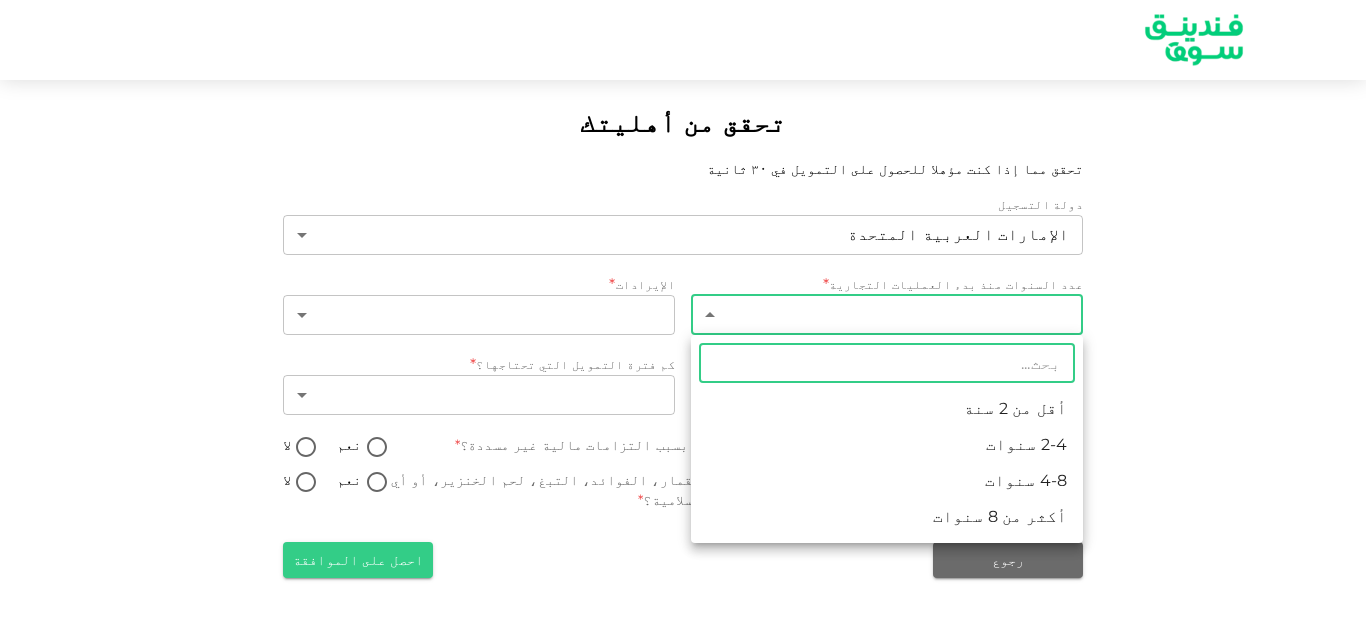 click on "تحقق من أهليتك تحقق مما إذا كنت مؤهلا للحصول على التمويل في ٣٠ ثانية   دولة التسجيل الإمارات العربية المتحدة 1 ​   عدد السنوات منذ بدء العمليات التجارية * ​ ​   الإيرادات * ​ ​   كم حجم التمويل المطلوب؟ * ​ ​   كم فترة التمويل التي تحتاجها؟ * ​ ​ هل هناك أي إجراء قانوني جارٍ حالياً ضد المالك أو الملاك بسبب التزامات مالية غير مسددة؟ * نعم لا هل تحقق أعمالك أكثر من 5٪ من إيراداتها من الكحول، القمار، الفوائد، التبغ، لحم الخنزير، أو أي نشاط آخر يعتبر غير أخلاقي أو غير متوافق مع الشريعة الإسلامية؟ * نعم لا رجوع احصل على الموافقة
​ أقل من 2 سنة 2-4 سنوات 4-8 سنوات" at bounding box center (683, 320) 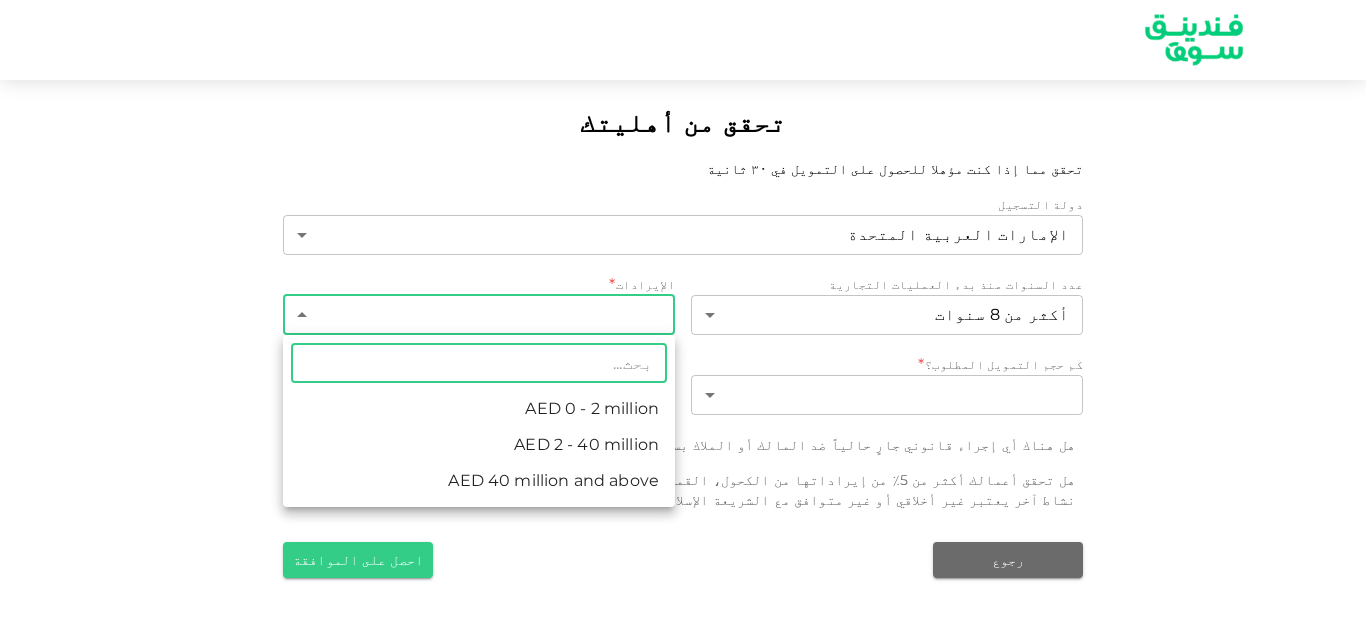 click on "تحقق من أهليتك تحقق مما إذا كنت مؤهلا للحصول على التمويل في ٣٠ ثانية   دولة التسجيل الإمارات العربية المتحدة 1 ​   عدد السنوات منذ بدء العمليات التجارية أكثر من 8 سنوات 4 ​   الإيرادات * ​ ​   كم حجم التمويل المطلوب؟ * ​ ​   كم فترة التمويل التي تحتاجها؟ * ​ ​ هل هناك أي إجراء قانوني جارٍ حالياً ضد المالك أو الملاك بسبب التزامات مالية غير مسددة؟ * نعم لا هل تحقق أعمالك أكثر من 5٪ من إيراداتها من الكحول، القمار، الفوائد، التبغ، لحم الخنزير، أو أي نشاط آخر يعتبر غير أخلاقي أو غير متوافق مع الشريعة الإسلامية؟ * نعم لا رجوع احصل على الموافقة
​ AED 0 - 2 million AED 2 - 40 million" at bounding box center (683, 320) 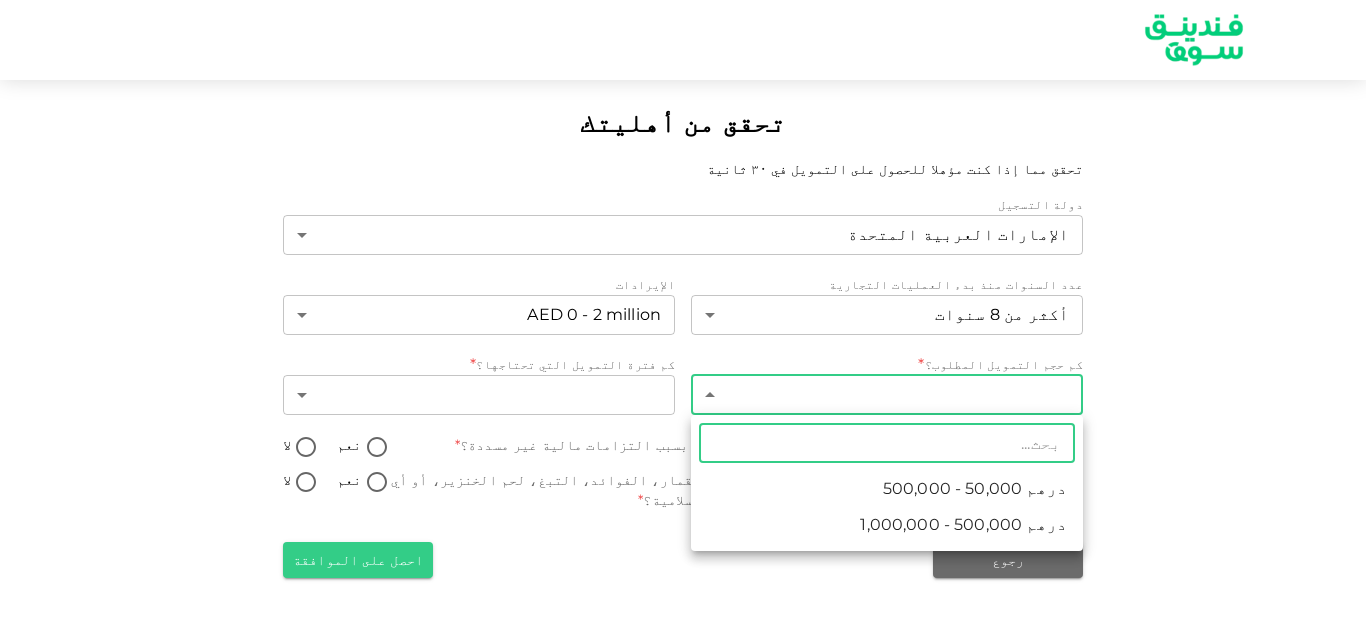 click on "تحقق من أهليتك تحقق مما إذا كنت مؤهلا للحصول على التمويل في ٣٠ ثانية   دولة التسجيل الإمارات العربية المتحدة 1 ​   عدد السنوات منذ بدء العمليات التجارية أكثر من 8 سنوات 4 ​   الإيرادات AED 0 - 2 million 1 ​   كم حجم التمويل المطلوب؟ * ​ ​   كم فترة التمويل التي تحتاجها؟ * ​ ​ هل هناك أي إجراء قانوني جارٍ حالياً ضد المالك أو الملاك بسبب التزامات مالية غير مسددة؟ * نعم لا هل تحقق أعمالك أكثر من 5٪ من إيراداتها من الكحول، القمار، الفوائد، التبغ، لحم الخنزير، أو أي نشاط آخر يعتبر غير أخلاقي أو غير متوافق مع الشريعة الإسلامية؟ * نعم لا رجوع احصل على الموافقة
​ درهم 50,000 - 500,000" at bounding box center (683, 320) 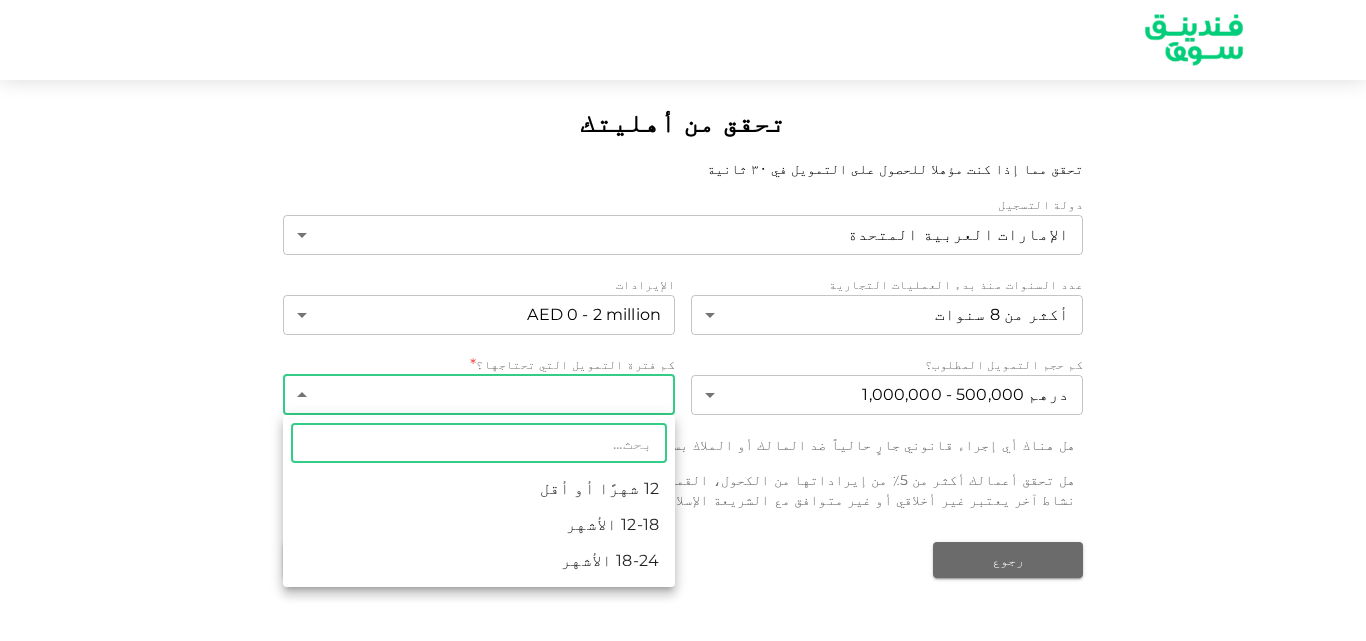 click on "تحقق من أهليتك تحقق مما إذا كنت مؤهلا للحصول على التمويل في ٣٠ ثانية   دولة التسجيل الإمارات العربية المتحدة 1 ​   عدد السنوات منذ بدء العمليات التجارية أكثر من 8 سنوات 4 ​   الإيرادات AED 0 - 2 million 1 ​   كم حجم التمويل المطلوب؟ درهم 500,000 - 1,000,000 2 ​   كم فترة التمويل التي تحتاجها؟ * ​ ​ هل هناك أي إجراء قانوني جارٍ حالياً ضد المالك أو الملاك بسبب التزامات مالية غير مسددة؟ * نعم لا هل تحقق أعمالك أكثر من 5٪ من إيراداتها من الكحول، القمار، الفوائد، التبغ، لحم الخنزير، أو أي نشاط آخر يعتبر غير أخلاقي أو غير متوافق مع الشريعة الإسلامية؟ * نعم لا رجوع احصل على الموافقة
​" at bounding box center [683, 320] 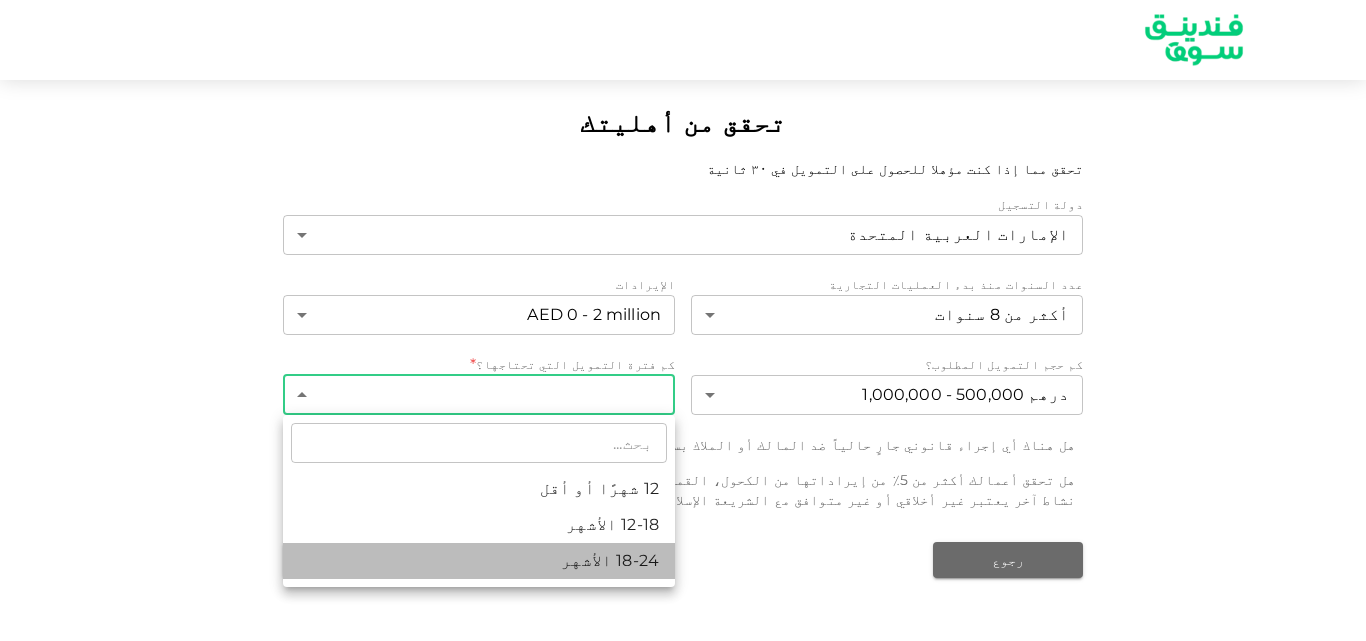 click on "18-24 الأشهر" at bounding box center [479, 561] 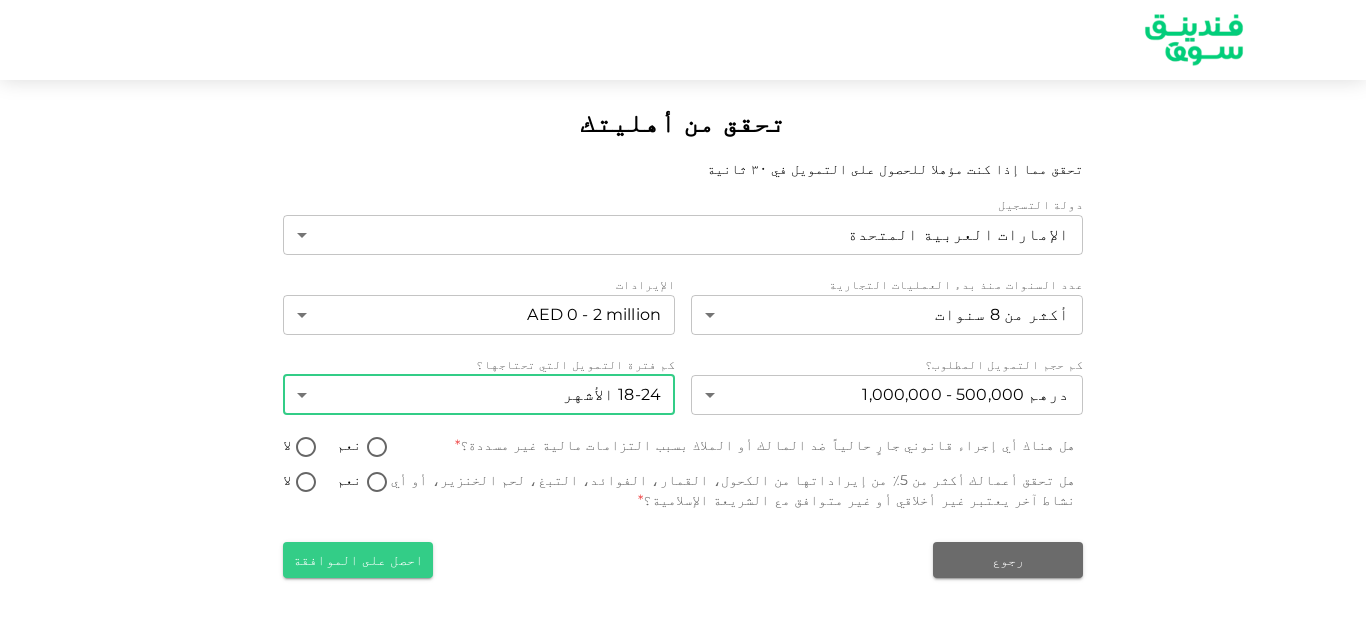 click on "لا" at bounding box center (306, 448) 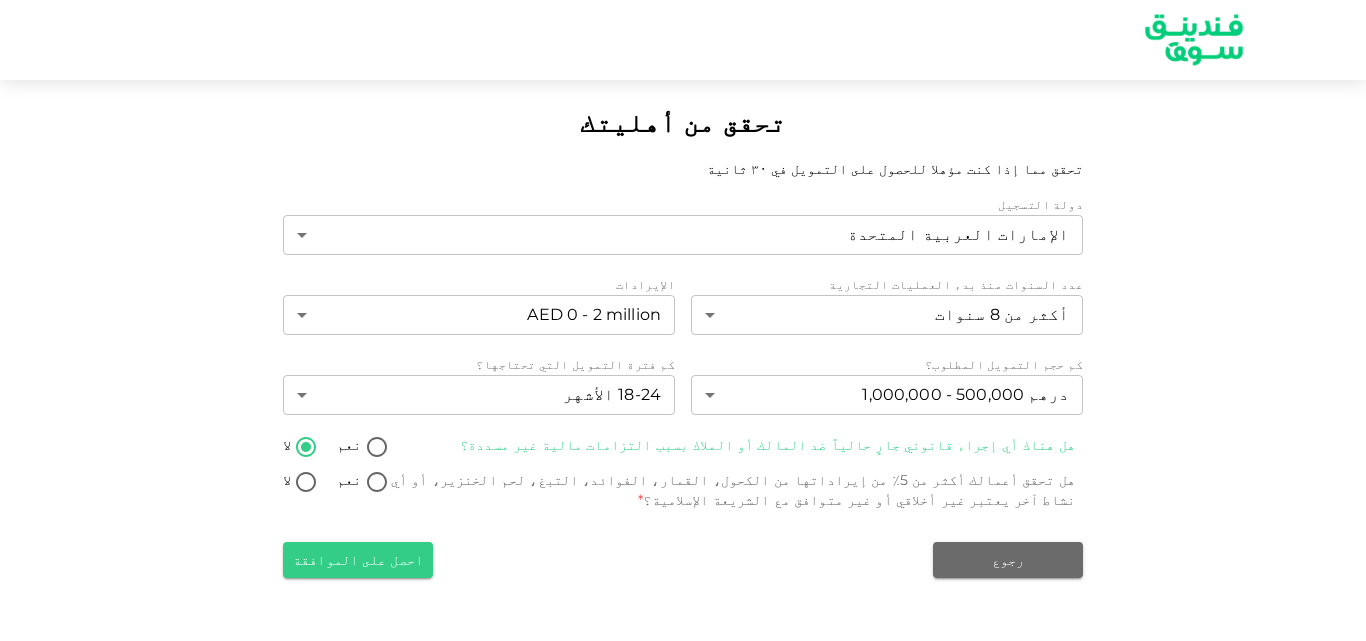 click on "لا" at bounding box center (306, 483) 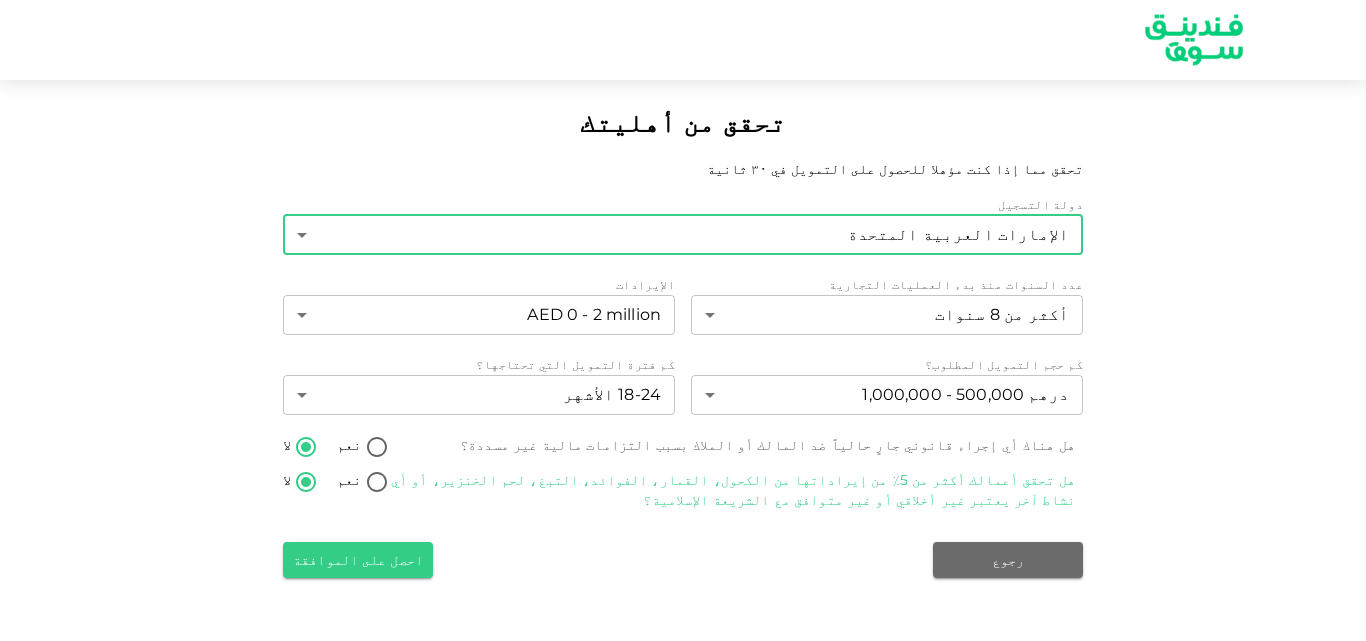 click on "تحقق من أهليتك تحقق مما إذا كنت مؤهلا للحصول على التمويل في ٣٠ ثانية   دولة التسجيل الإمارات العربية المتحدة 1 ​   عدد السنوات منذ بدء العمليات التجارية أكثر من 8 سنوات 4 ​   الإيرادات AED 0 - 2 million 1 ​   كم حجم التمويل المطلوب؟ درهم 500,000 - 1,000,000 2 ​   كم فترة التمويل التي تحتاجها؟ 18-24 الأشهر 3 ​ هل هناك أي إجراء قانوني جارٍ حالياً ضد المالك أو الملاك بسبب التزامات مالية غير مسددة؟ نعم لا هل تحقق أعمالك أكثر من 5٪ من إيراداتها من الكحول، القمار، الفوائد، التبغ، لحم الخنزير، أو أي نشاط آخر يعتبر غير أخلاقي أو غير متوافق مع الشريعة الإسلامية؟ نعم لا رجوع احصل على الموافقة" at bounding box center [683, 320] 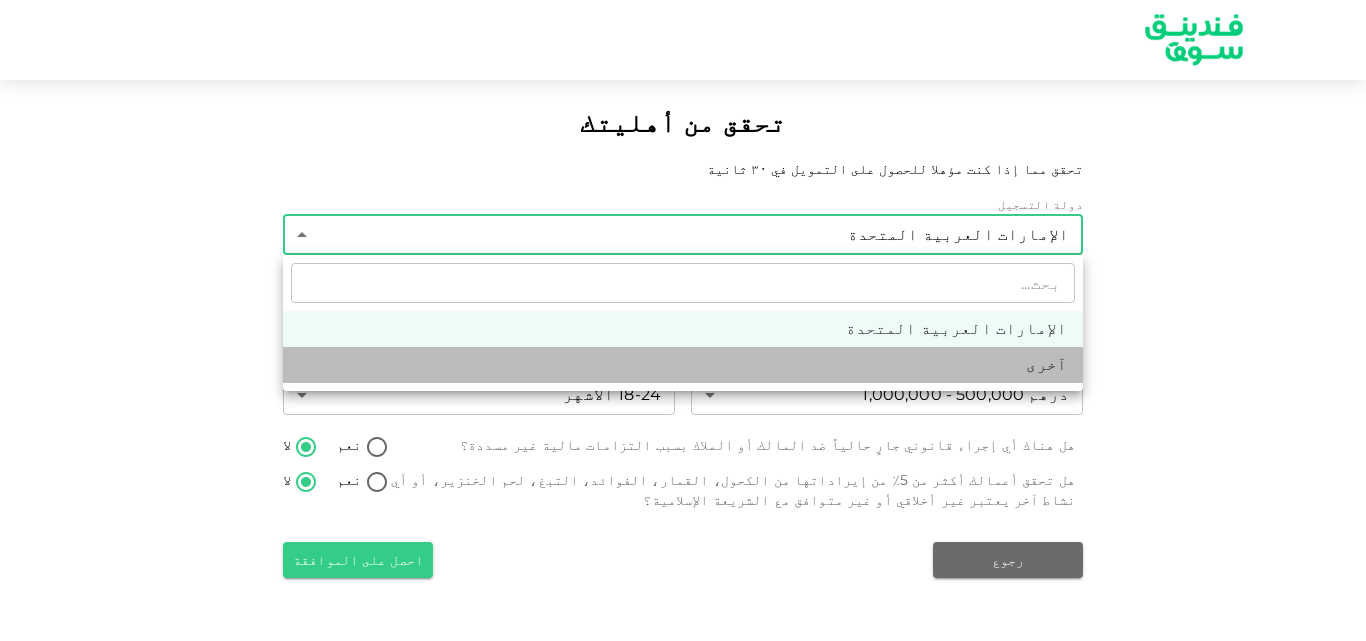 click on "آخرى" at bounding box center [683, 365] 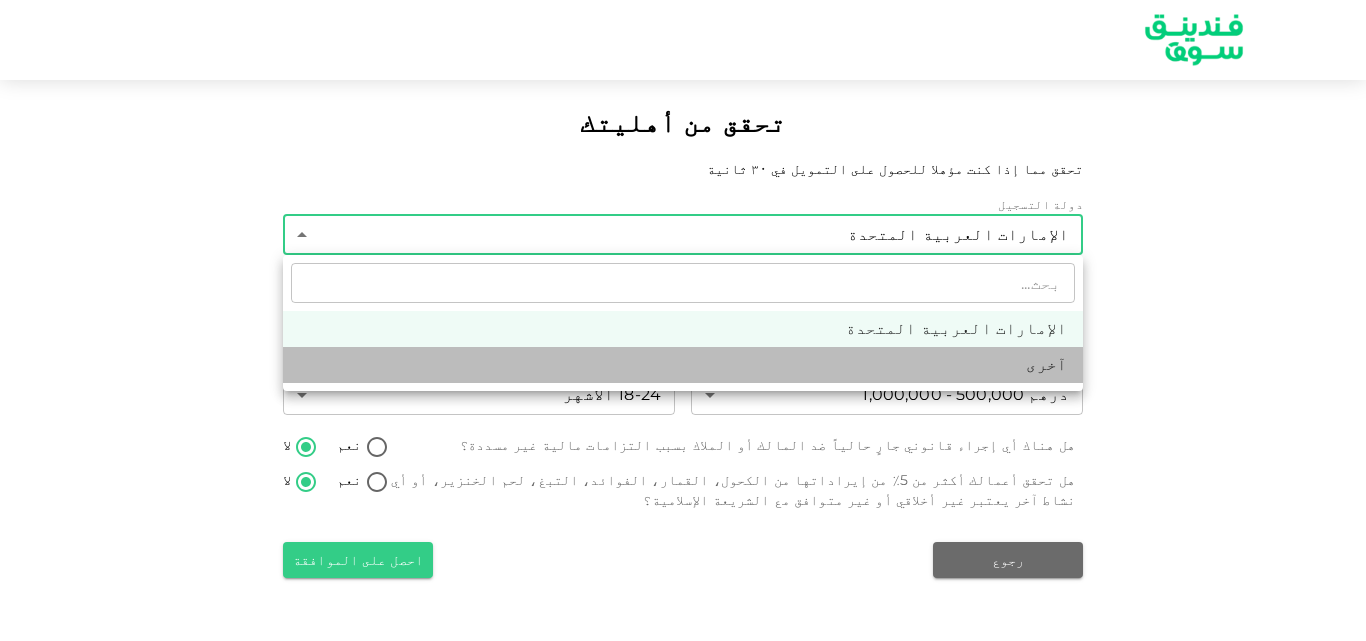 type on "3" 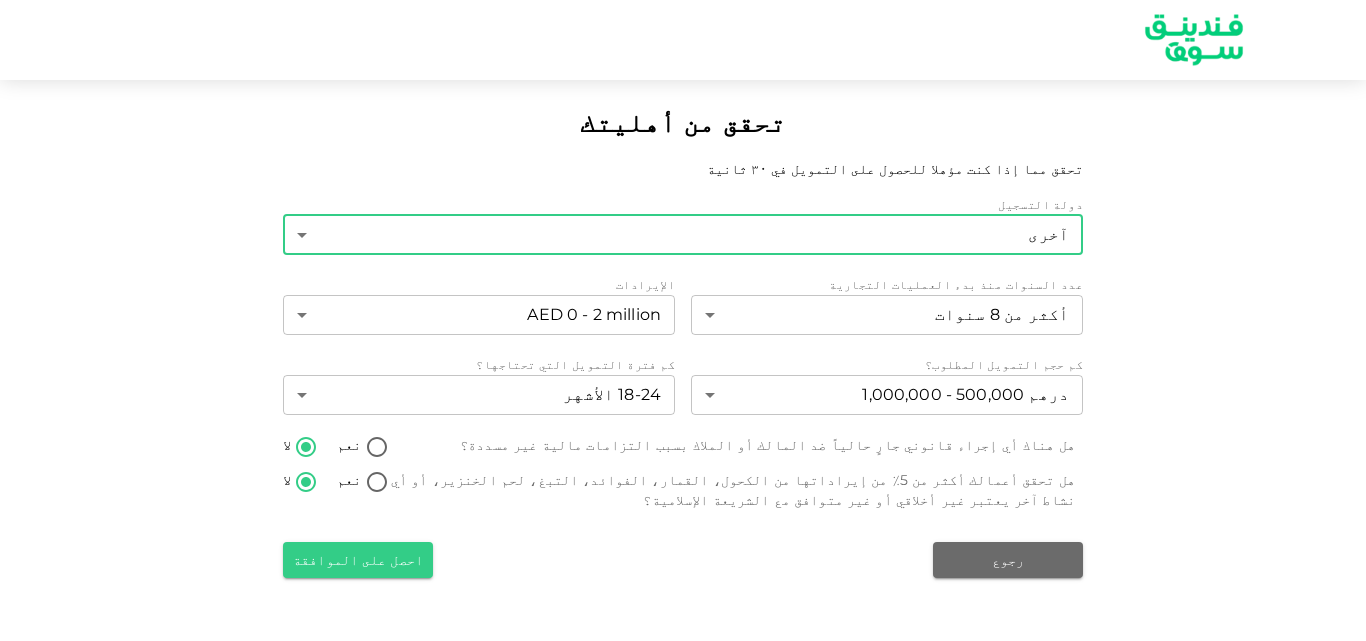 click on "تحقق من أهليتك تحقق مما إذا كنت مؤهلا للحصول على التمويل في ٣٠ ثانية   دولة التسجيل آخرى 3 ​   عدد السنوات منذ بدء العمليات التجارية أكثر من 8 سنوات 4 ​   الإيرادات AED 0 - 2 million 1 ​   كم حجم التمويل المطلوب؟ درهم 500,000 - 1,000,000 2 ​   كم فترة التمويل التي تحتاجها؟ 18-24 الأشهر 3 ​ هل هناك أي إجراء قانوني جارٍ حالياً ضد المالك أو الملاك بسبب التزامات مالية غير مسددة؟ نعم لا هل تحقق أعمالك أكثر من 5٪ من إيراداتها من الكحول، القمار، الفوائد، التبغ، لحم الخنزير، أو أي نشاط آخر يعتبر غير أخلاقي أو غير متوافق مع الشريعة الإسلامية؟ نعم لا رجوع احصل على الموافقة" at bounding box center (683, 320) 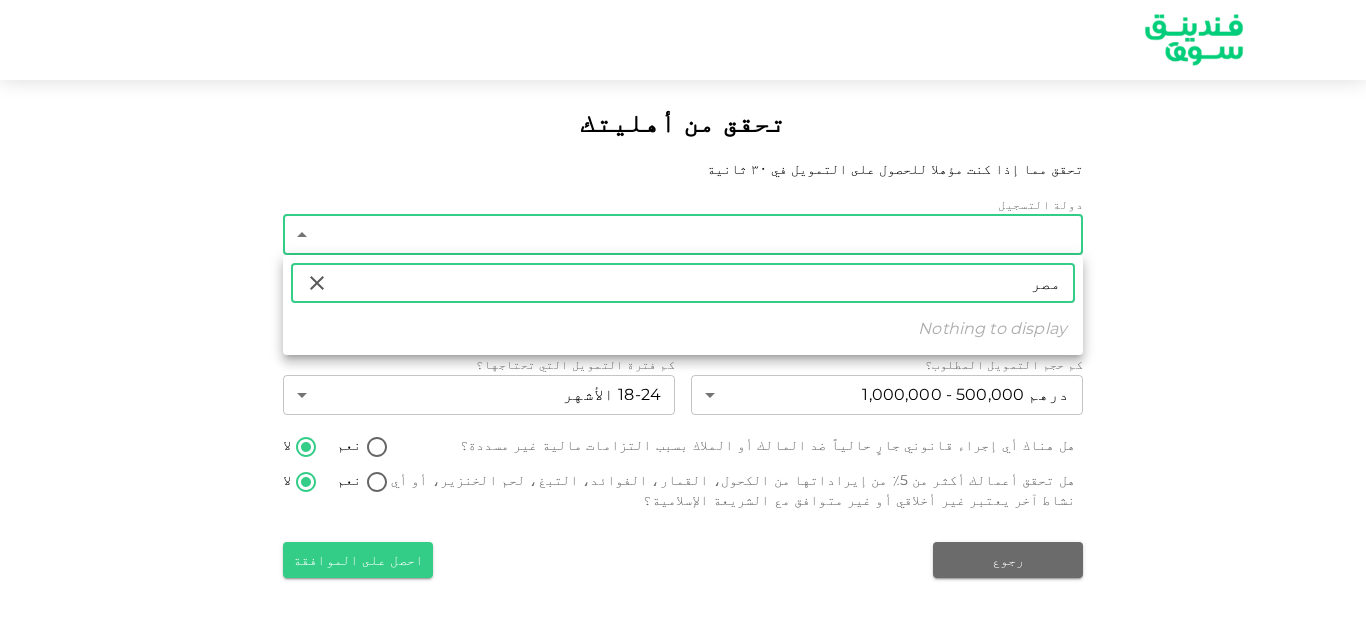 type on "مصر" 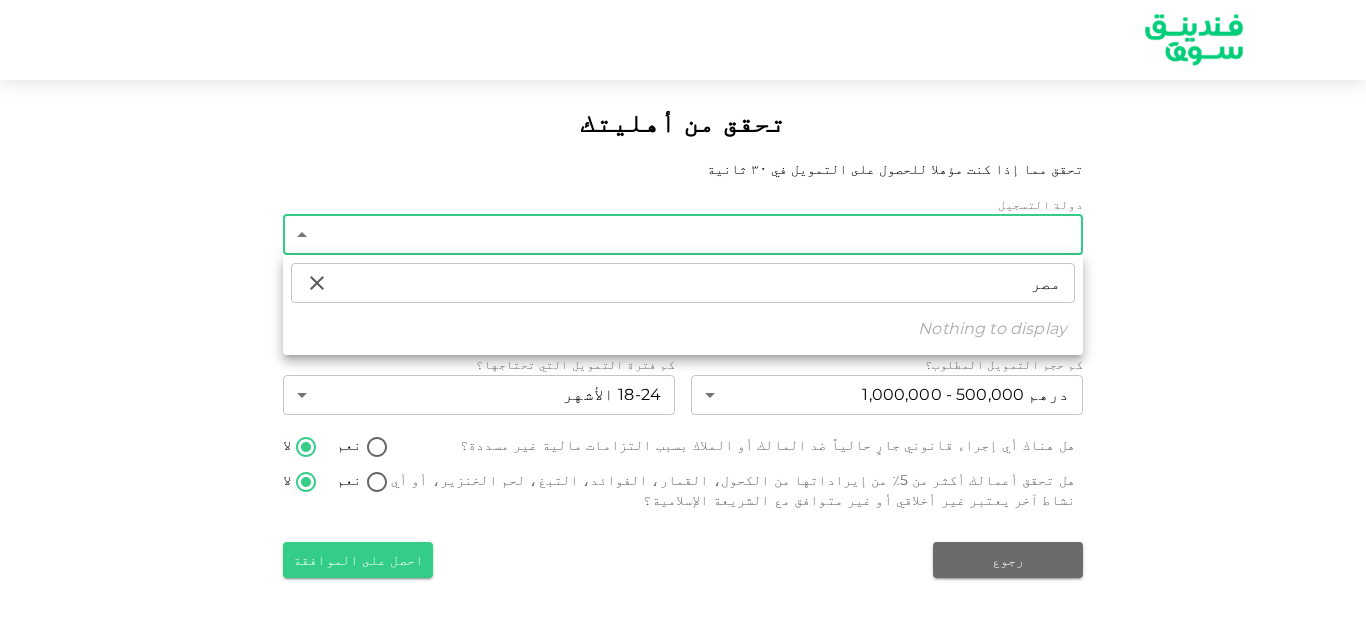 click at bounding box center [683, 320] 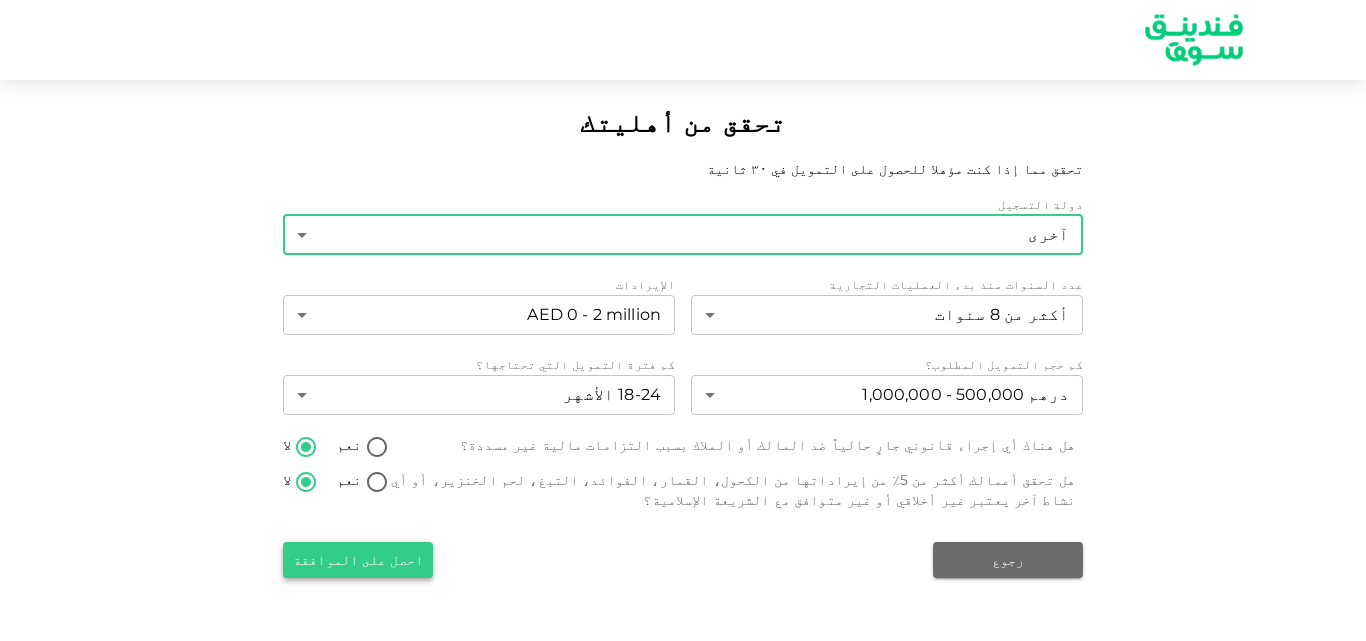 click on "احصل على الموافقة" at bounding box center [358, 560] 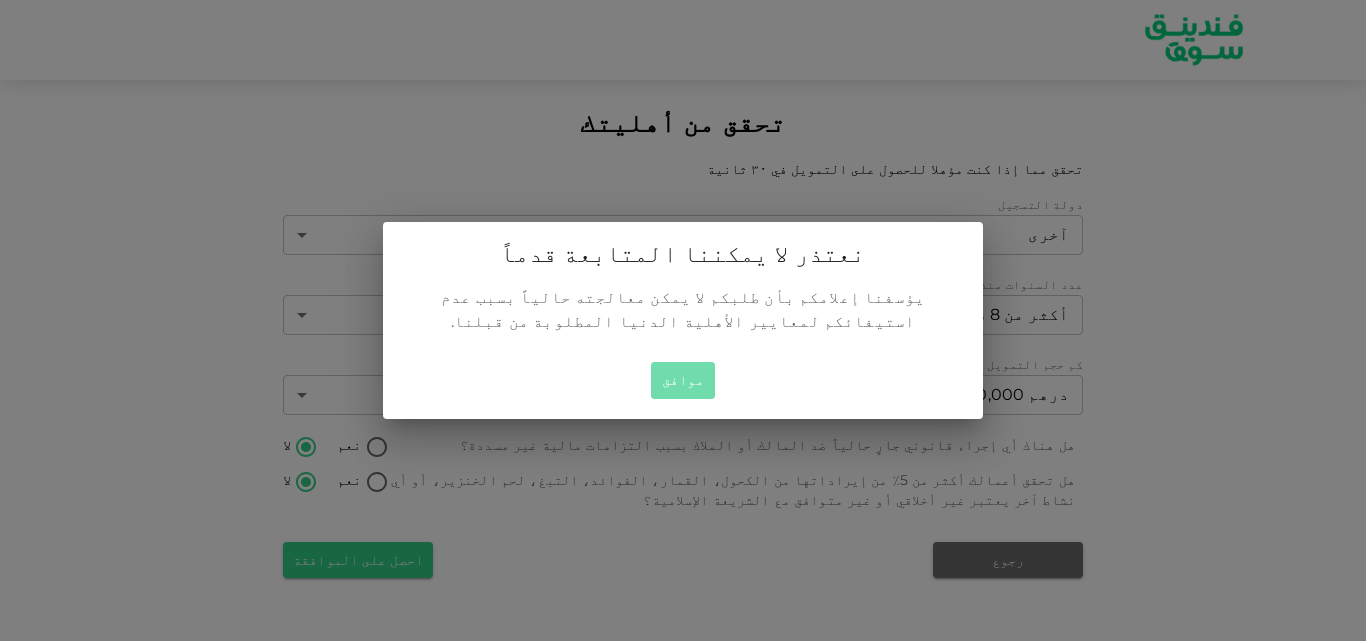 click on "موافق" at bounding box center [683, 380] 